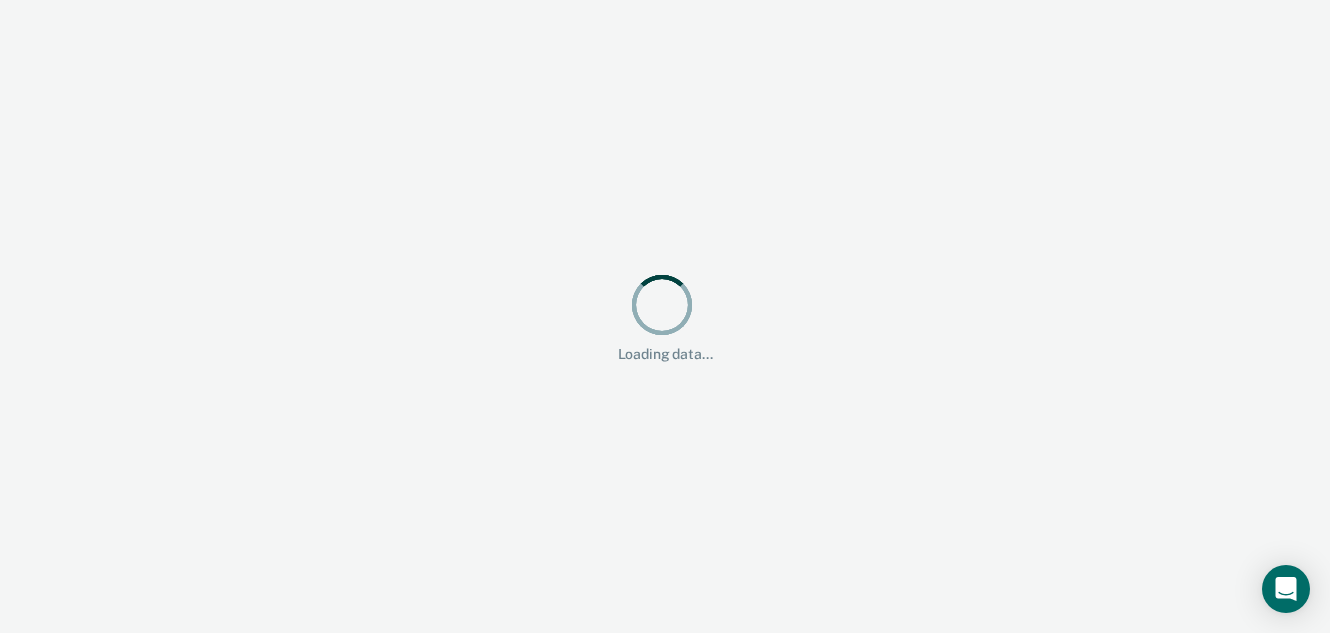 scroll, scrollTop: 0, scrollLeft: 0, axis: both 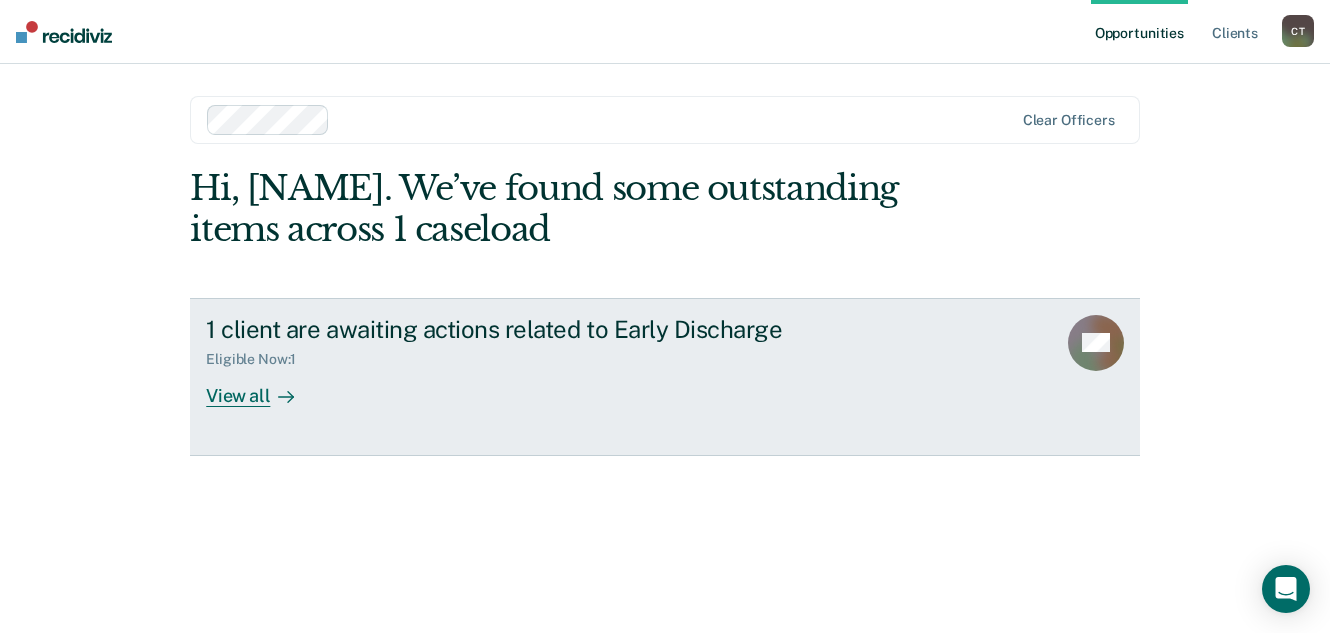 click on "View all" at bounding box center [262, 387] 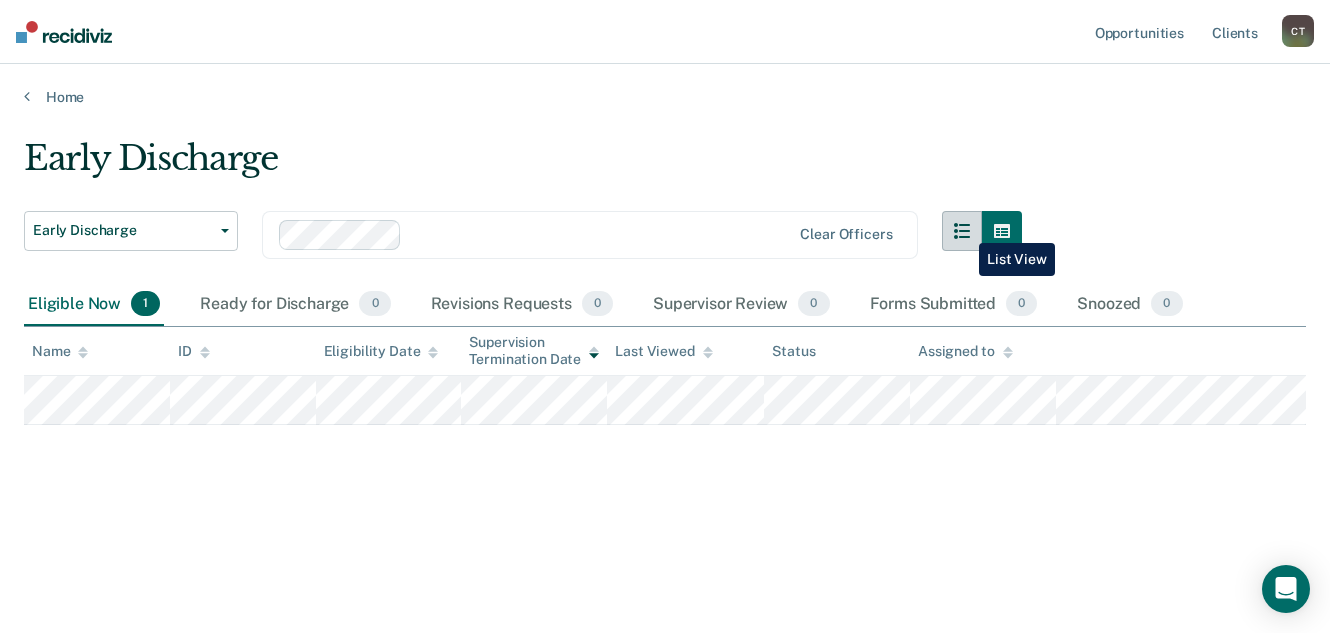 click 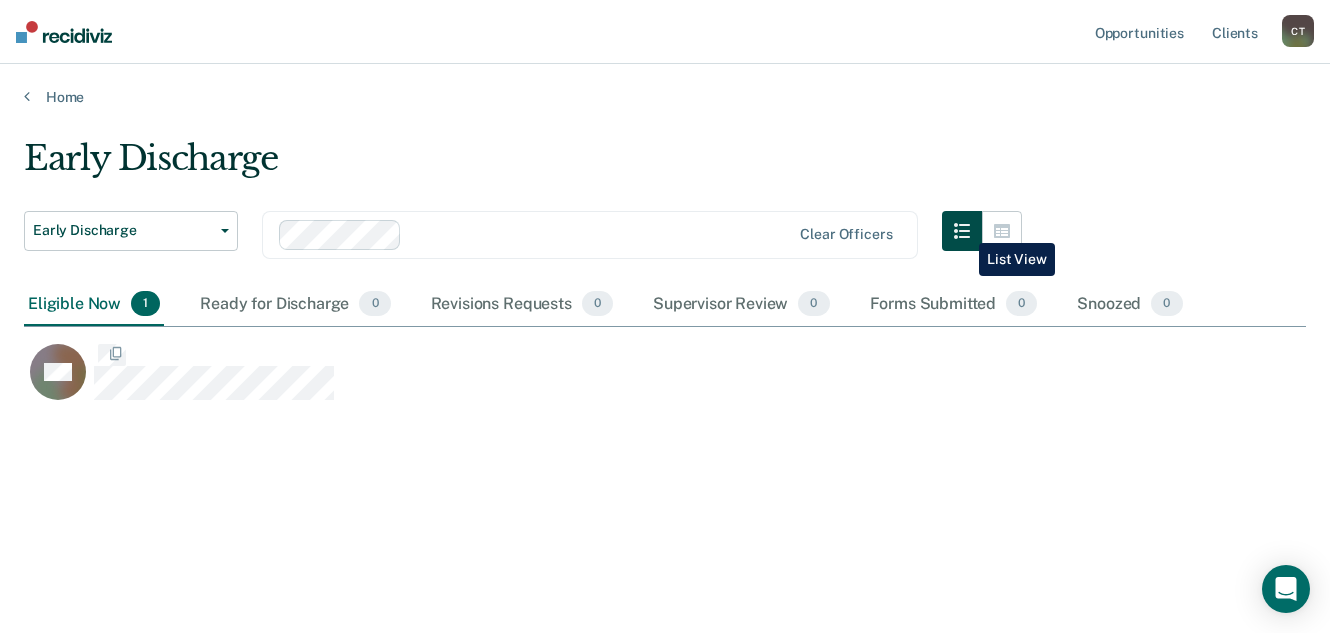 scroll, scrollTop: 16, scrollLeft: 16, axis: both 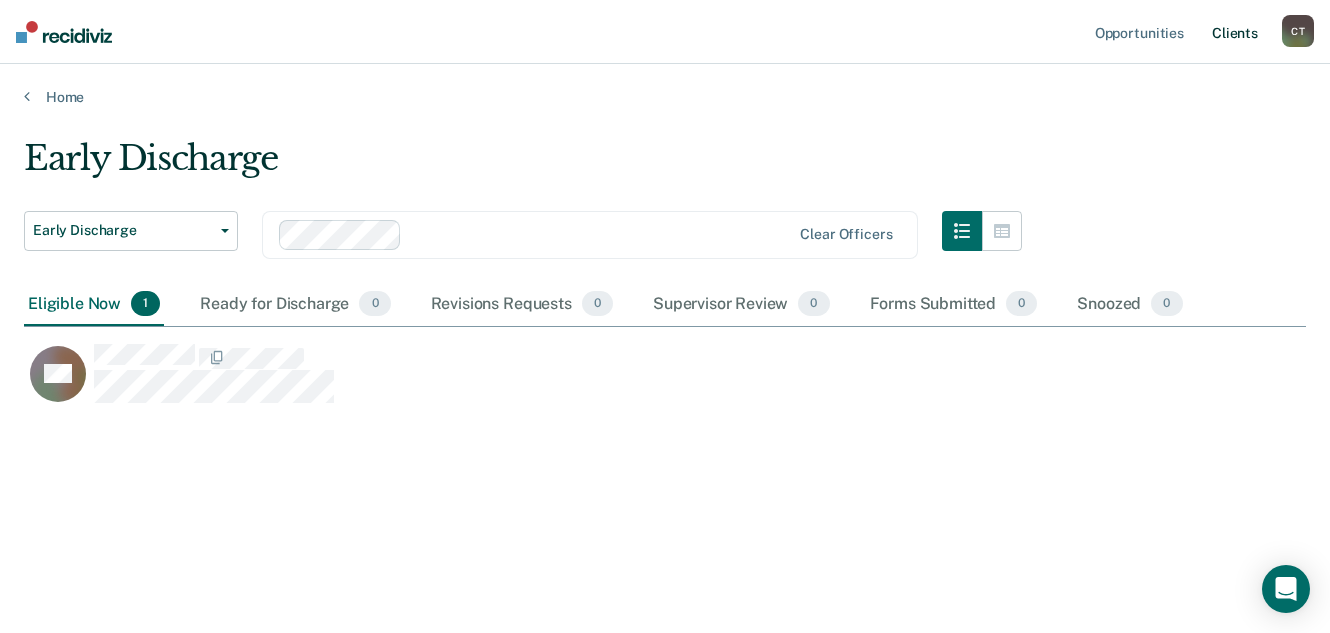 click on "Client s" at bounding box center (1235, 32) 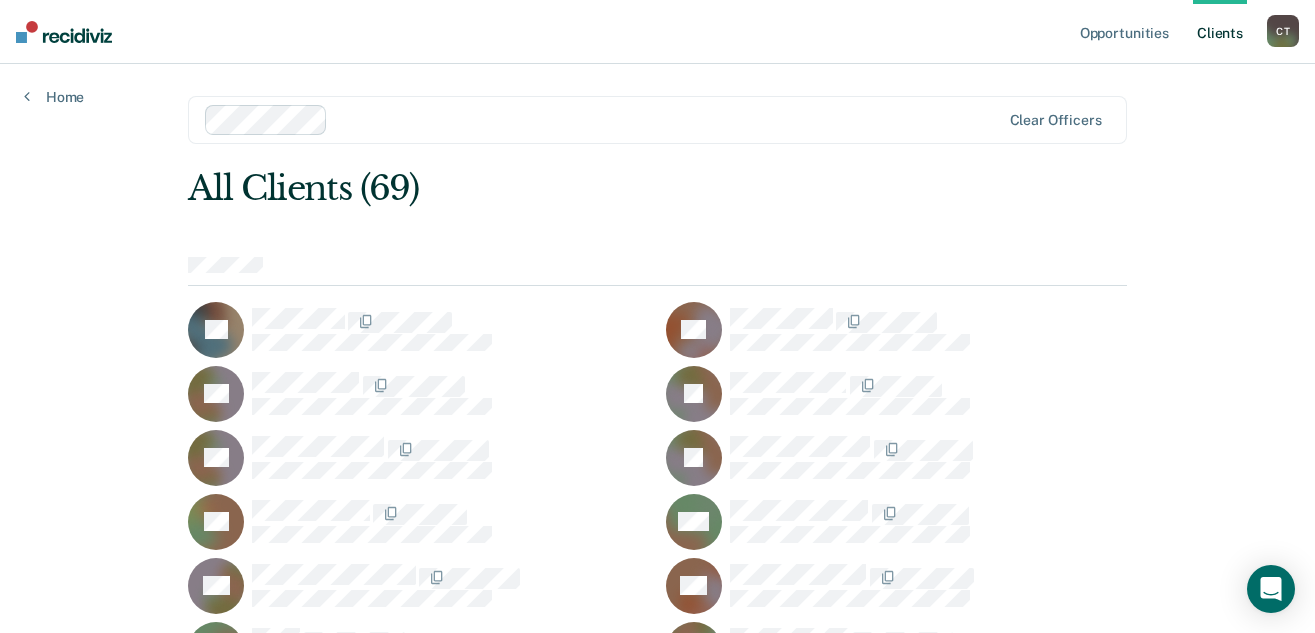 click at bounding box center [603, 120] 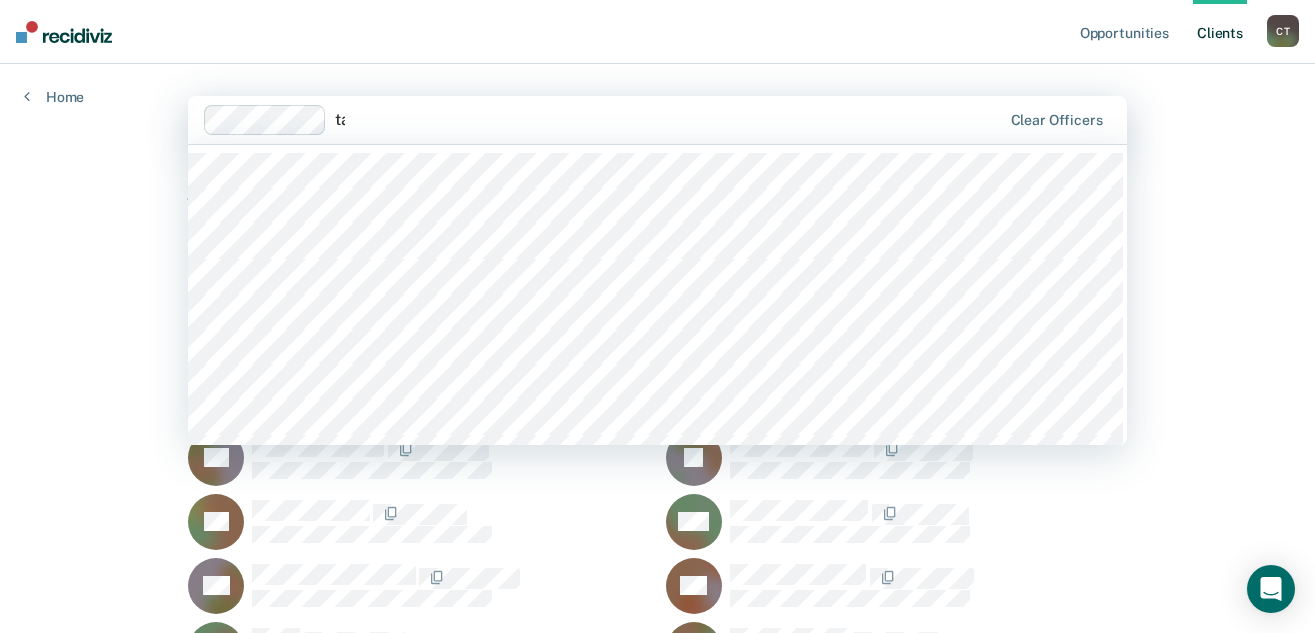click on "ta" at bounding box center (668, 119) 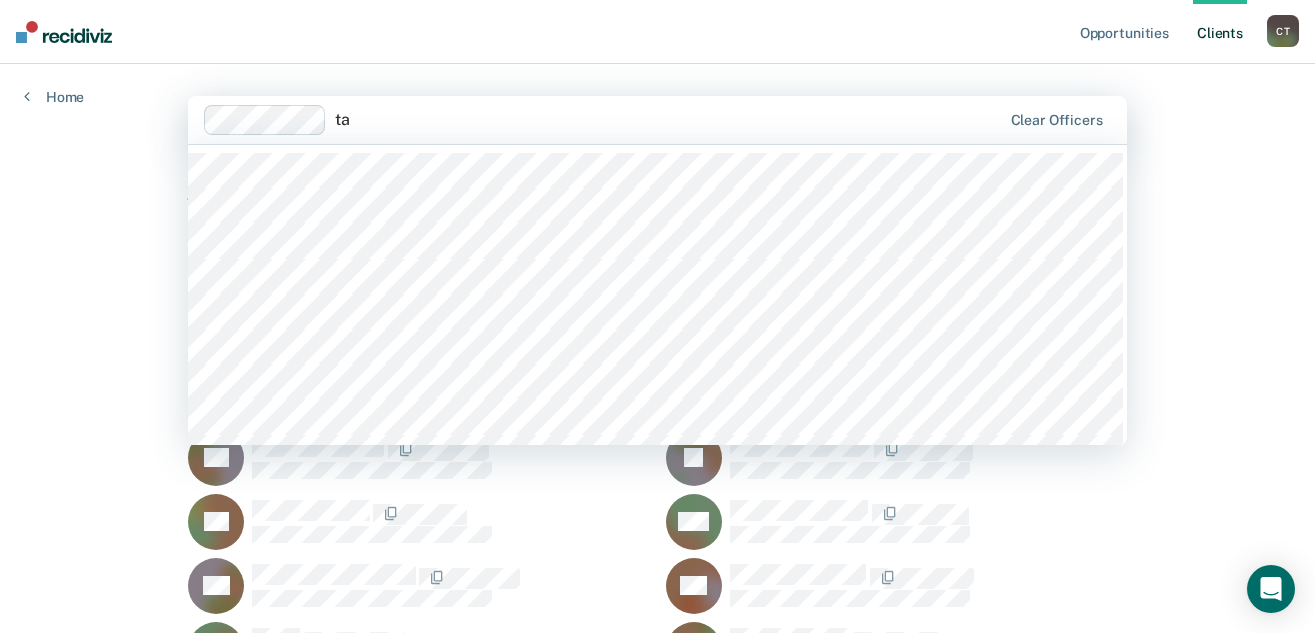 type on "t" 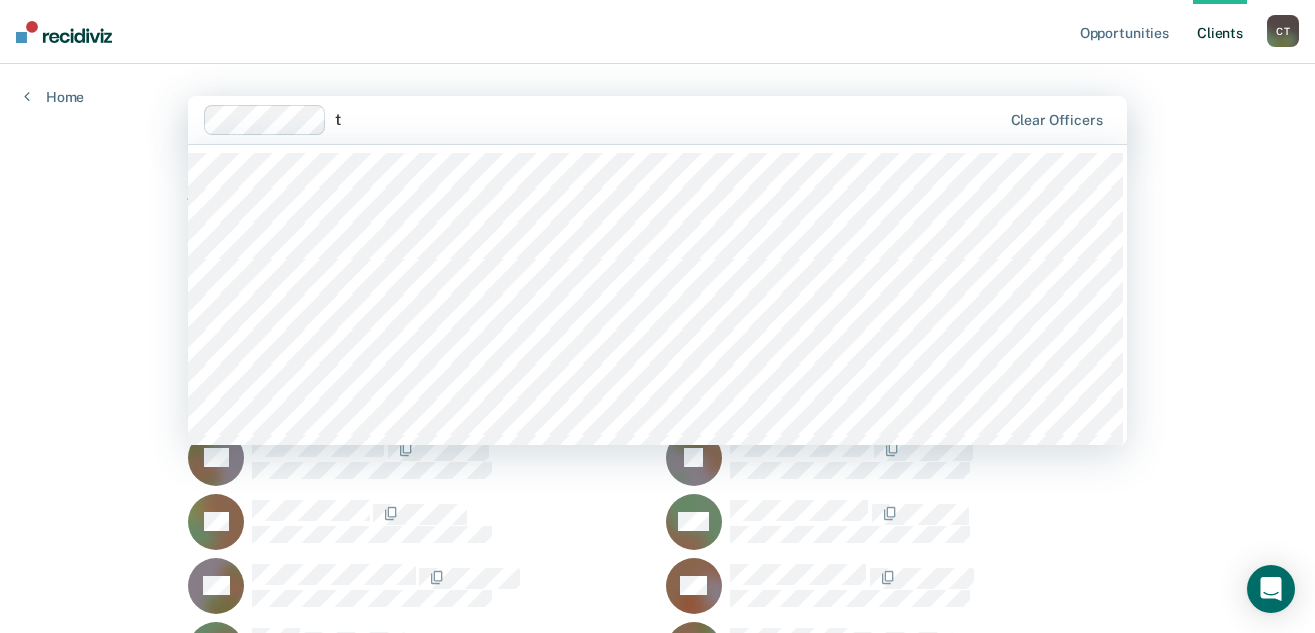 type 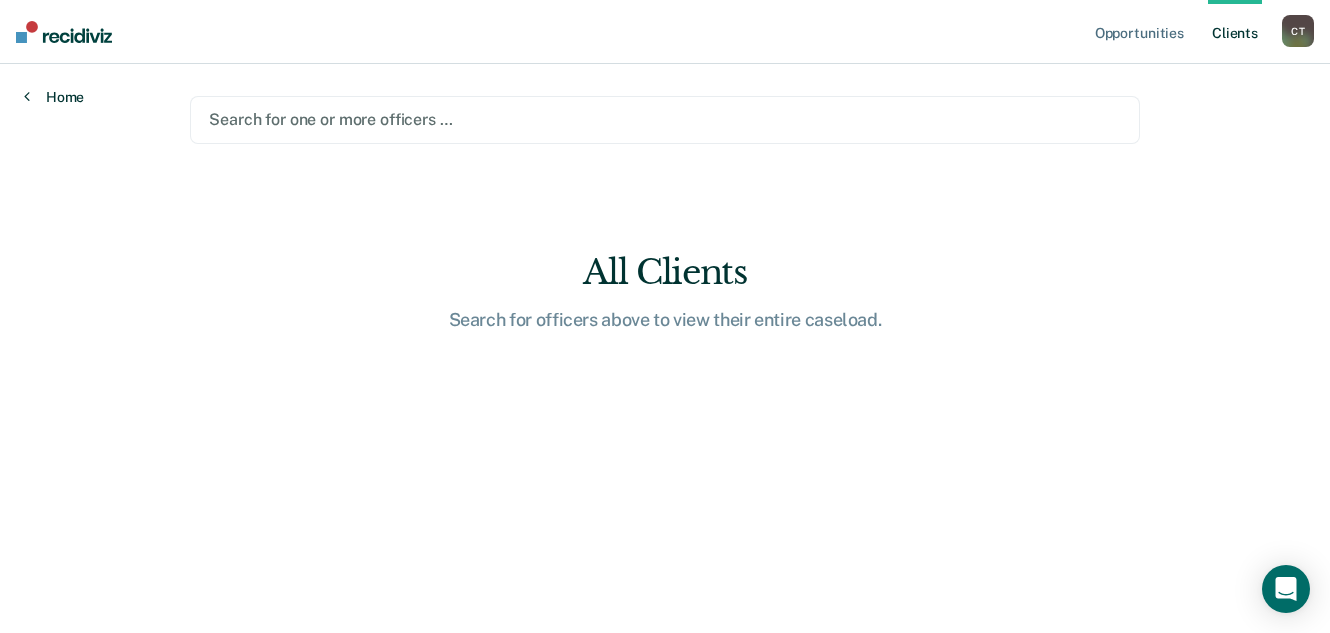 click on "Home" at bounding box center [54, 97] 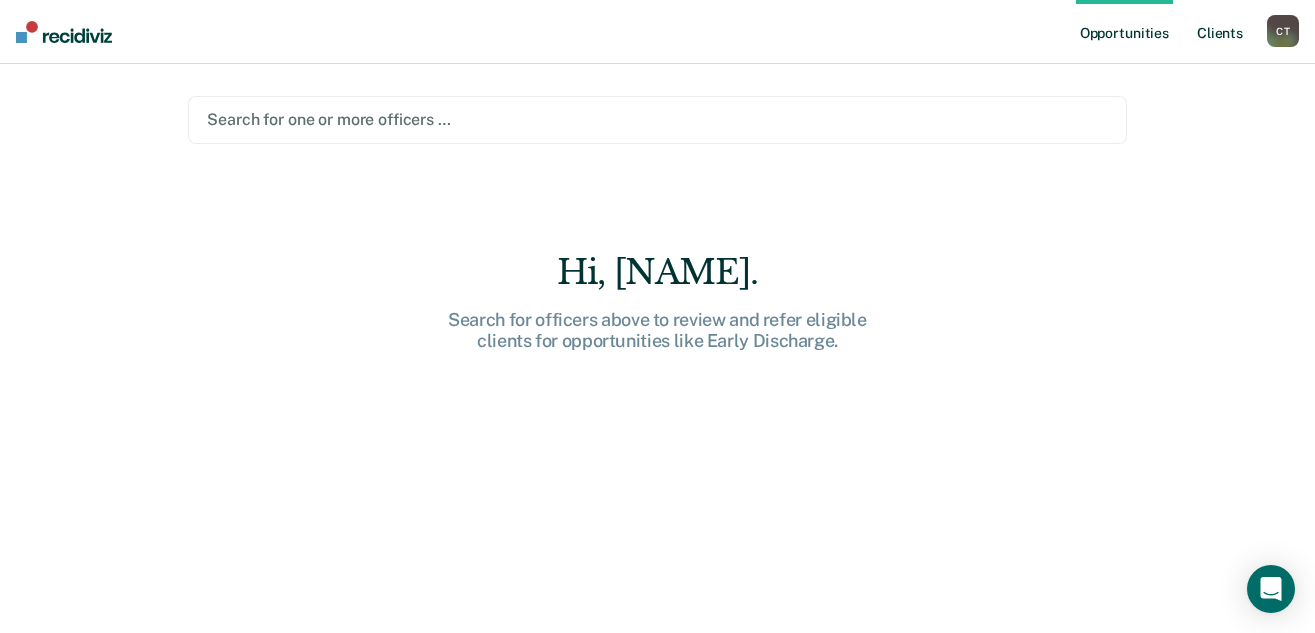 click on "Client s" at bounding box center (1220, 32) 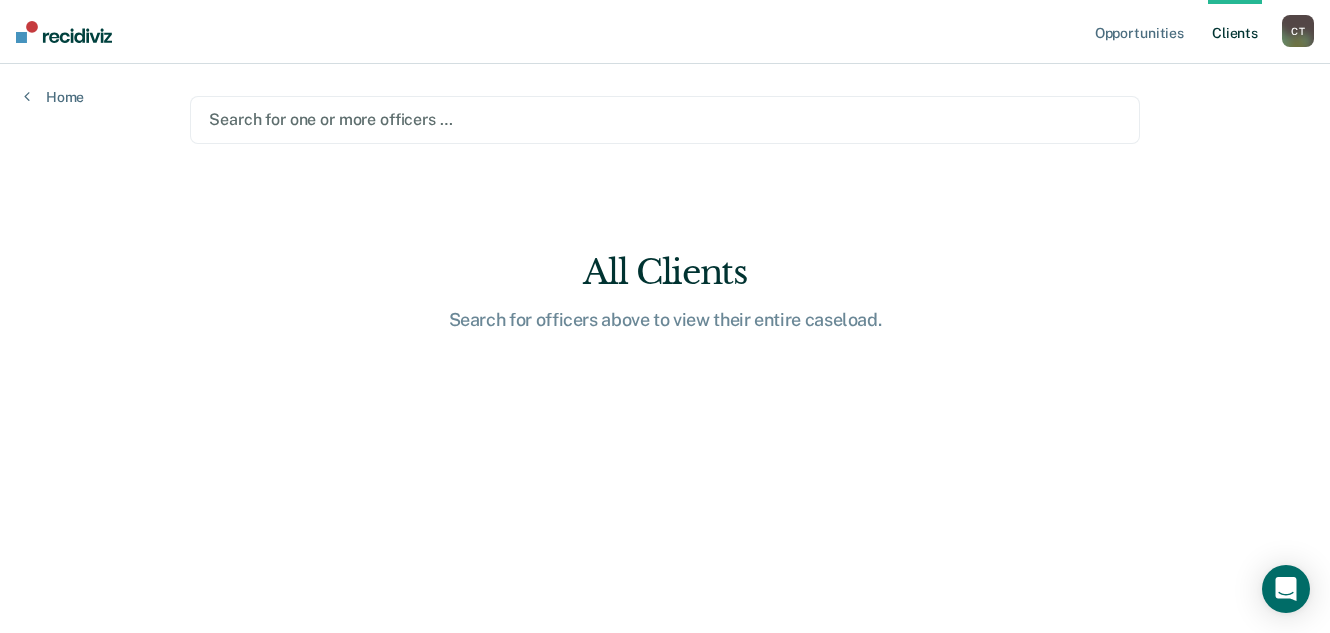 click on "Client s" at bounding box center (1235, 32) 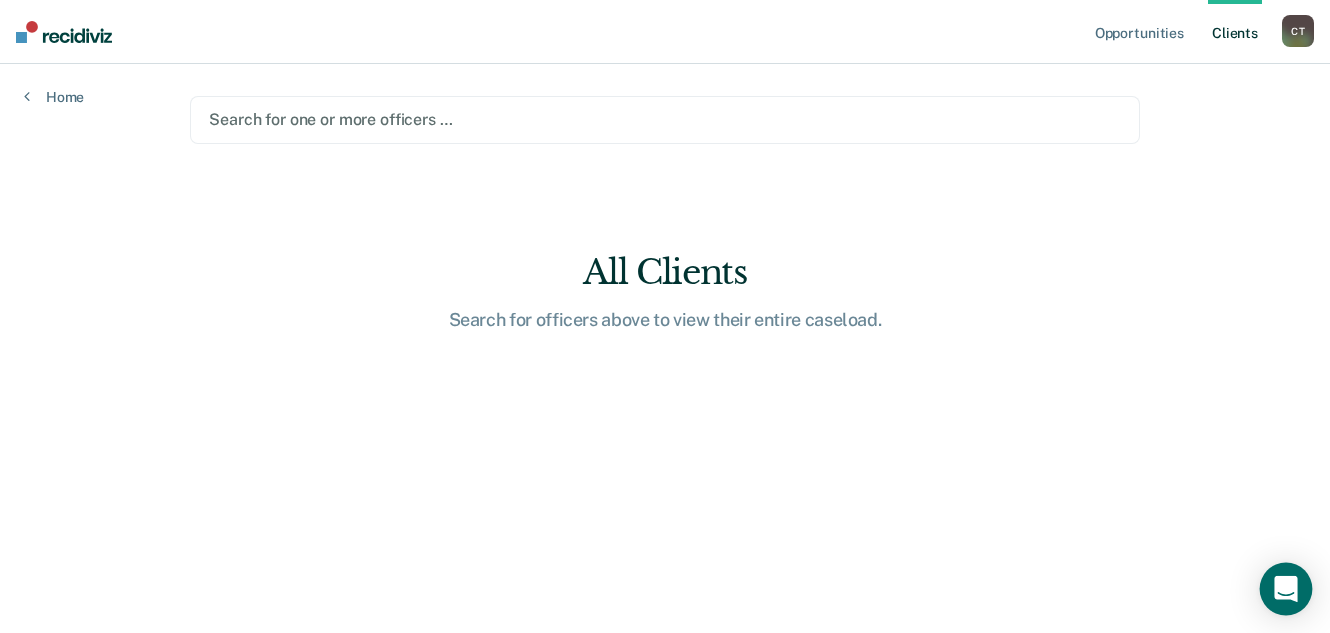 click 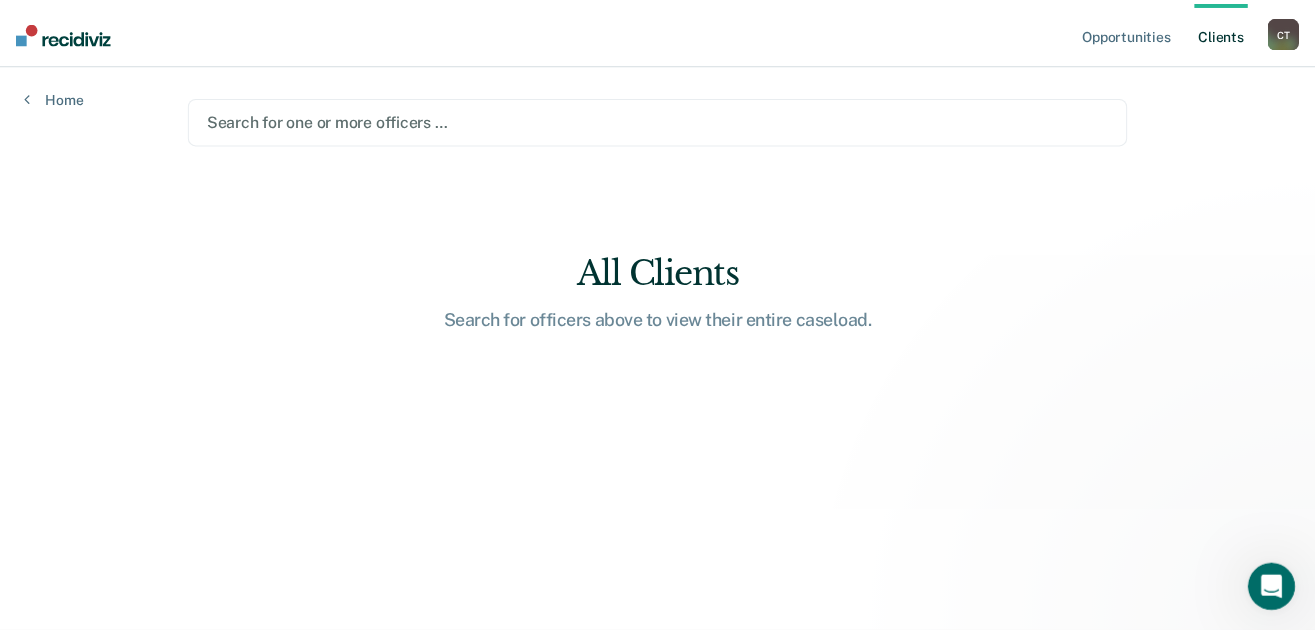scroll, scrollTop: 0, scrollLeft: 0, axis: both 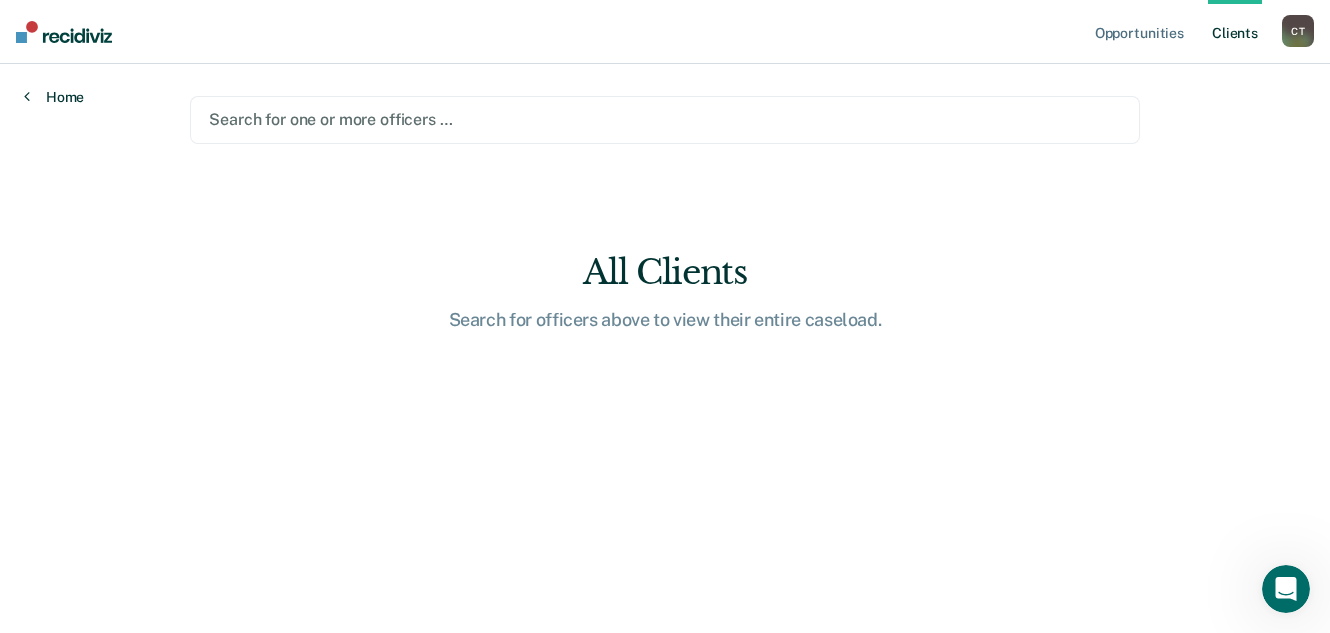 click on "Home" at bounding box center (54, 97) 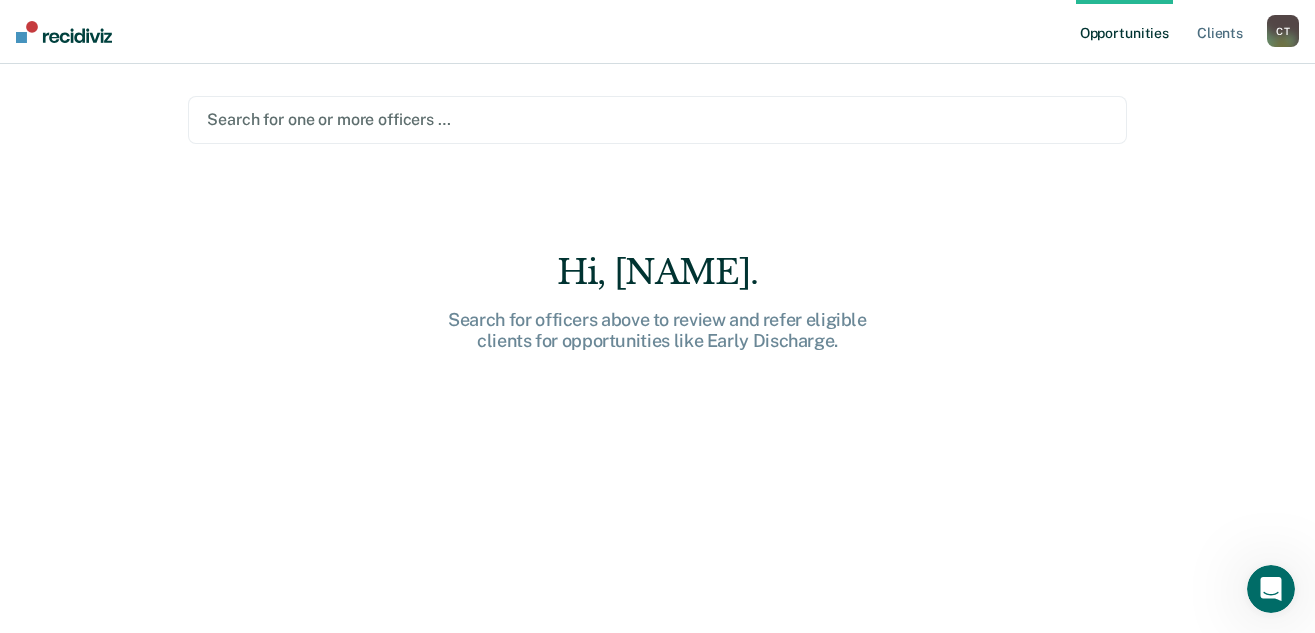 click on "[NAME]" at bounding box center (1283, 31) 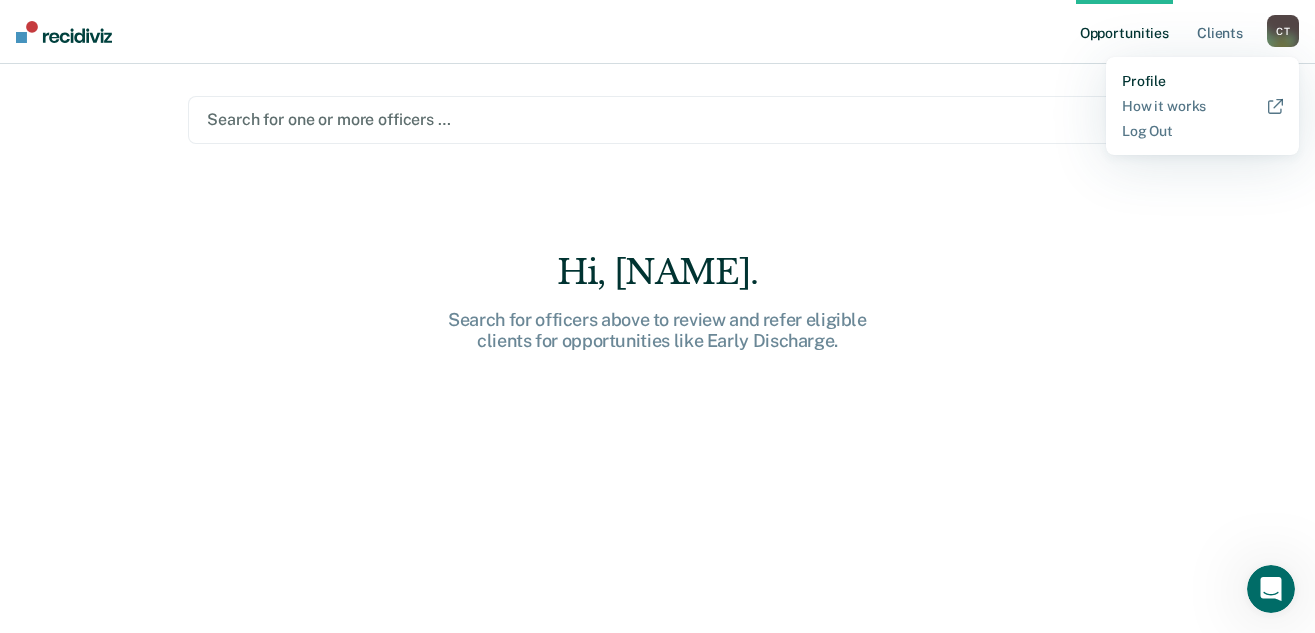 click on "Profile" at bounding box center [1202, 81] 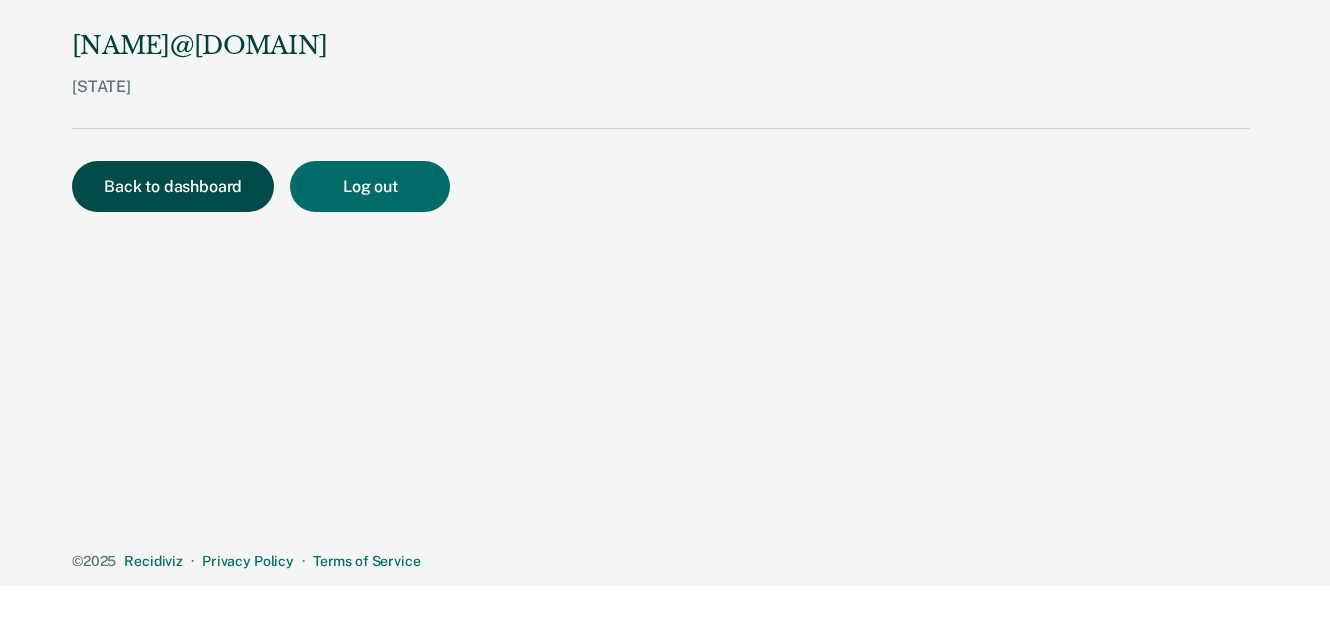 click on "Back to dashboard" at bounding box center (173, 186) 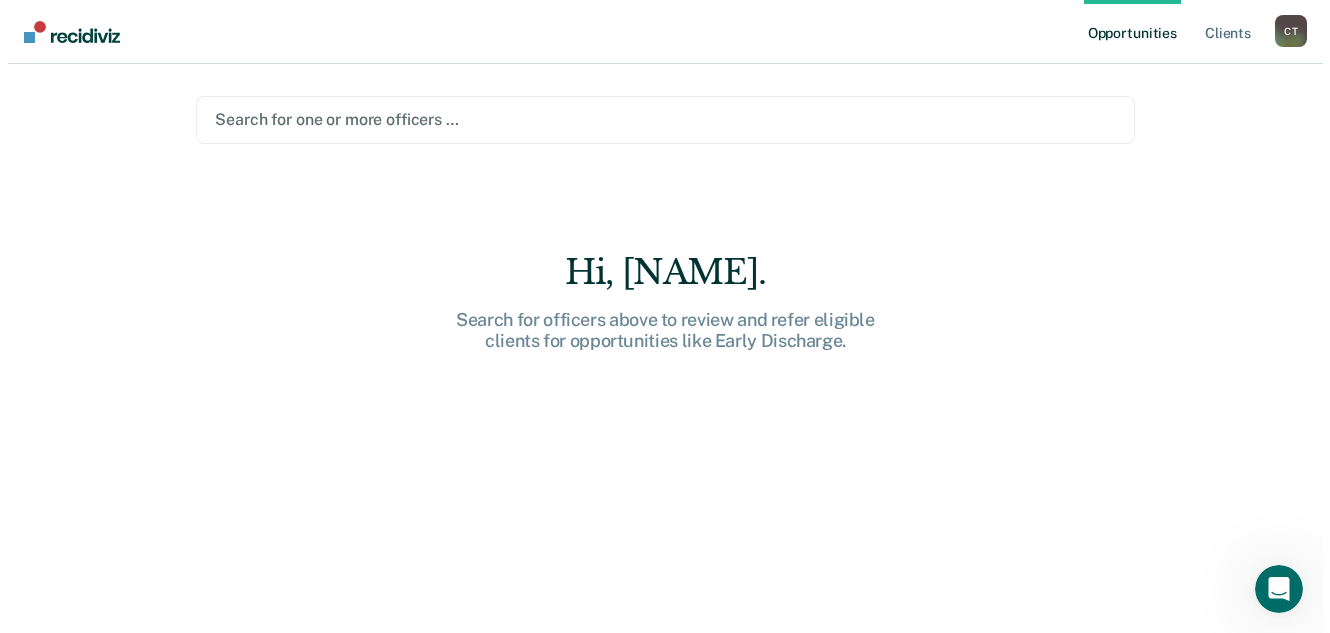 scroll, scrollTop: 0, scrollLeft: 0, axis: both 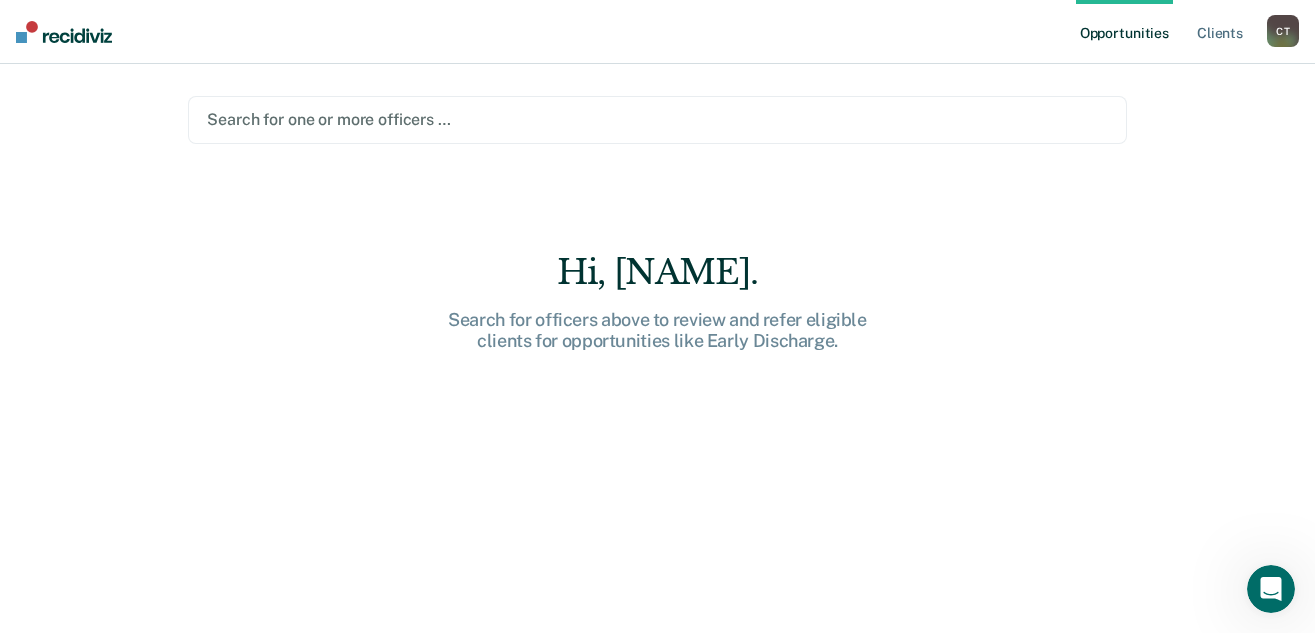 click at bounding box center (657, 119) 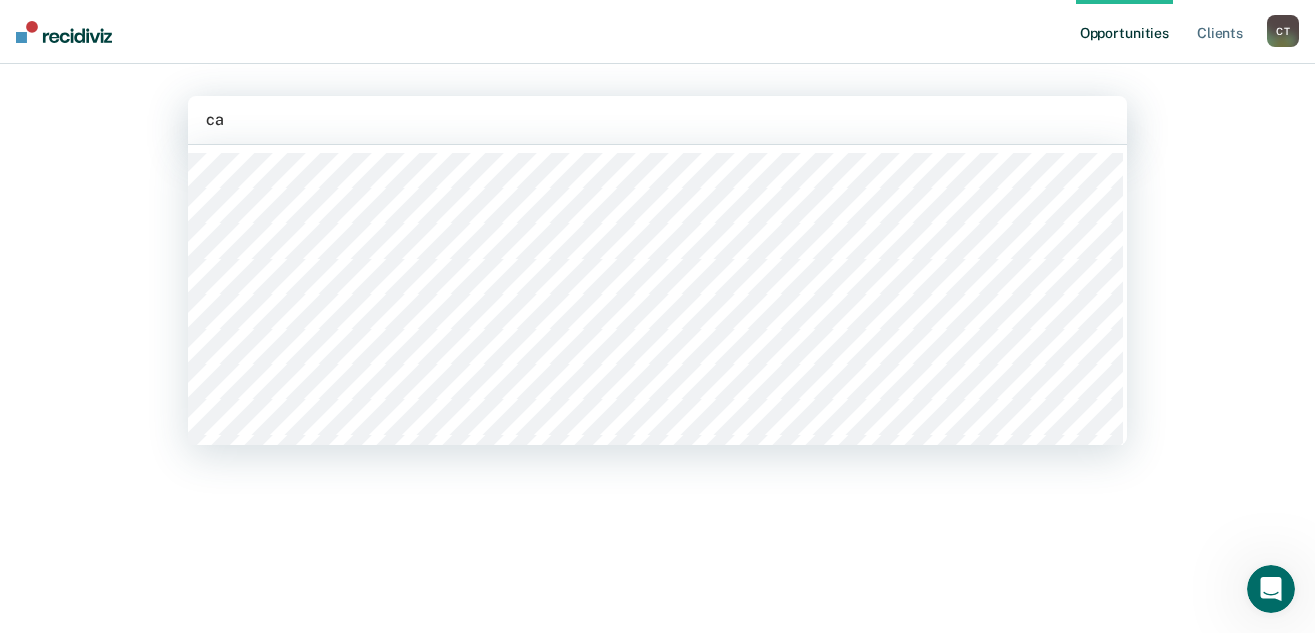 type on "[NAME]" 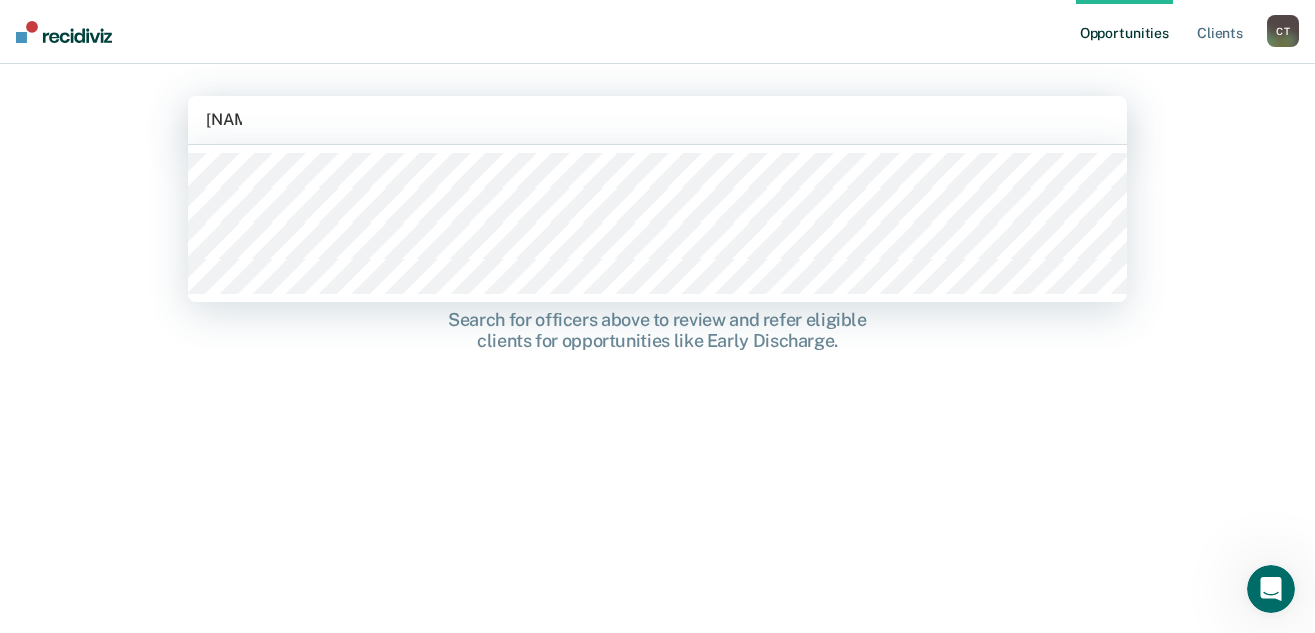 type 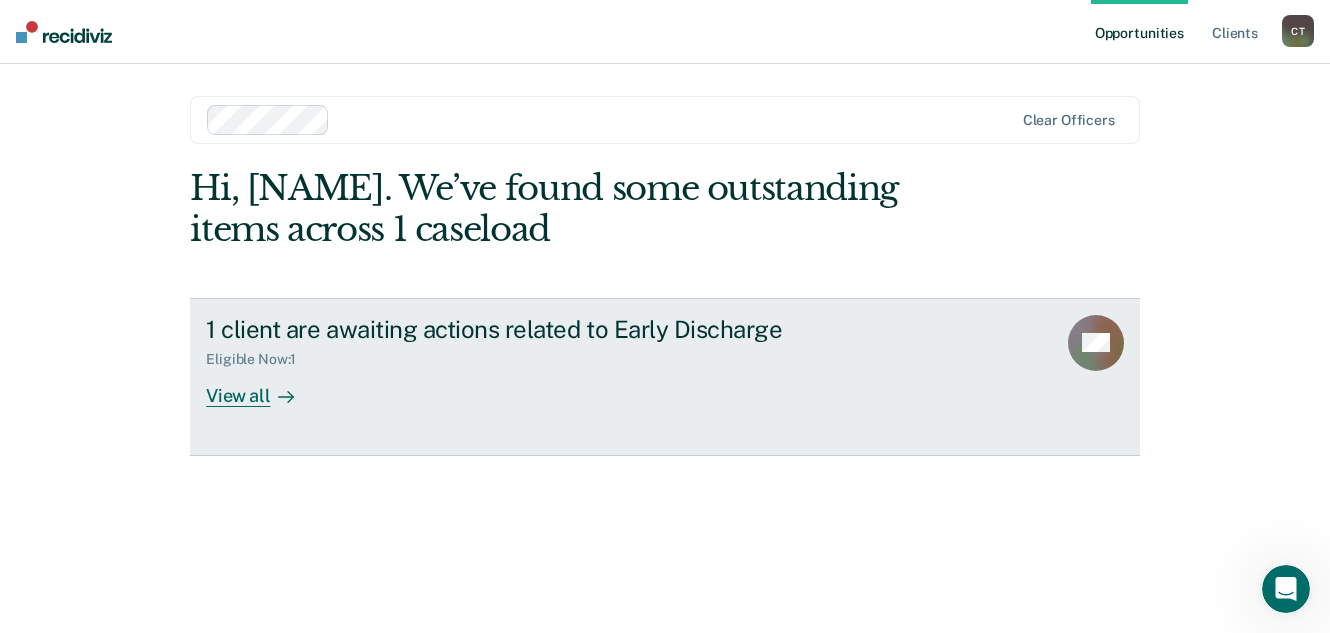 click at bounding box center [282, 395] 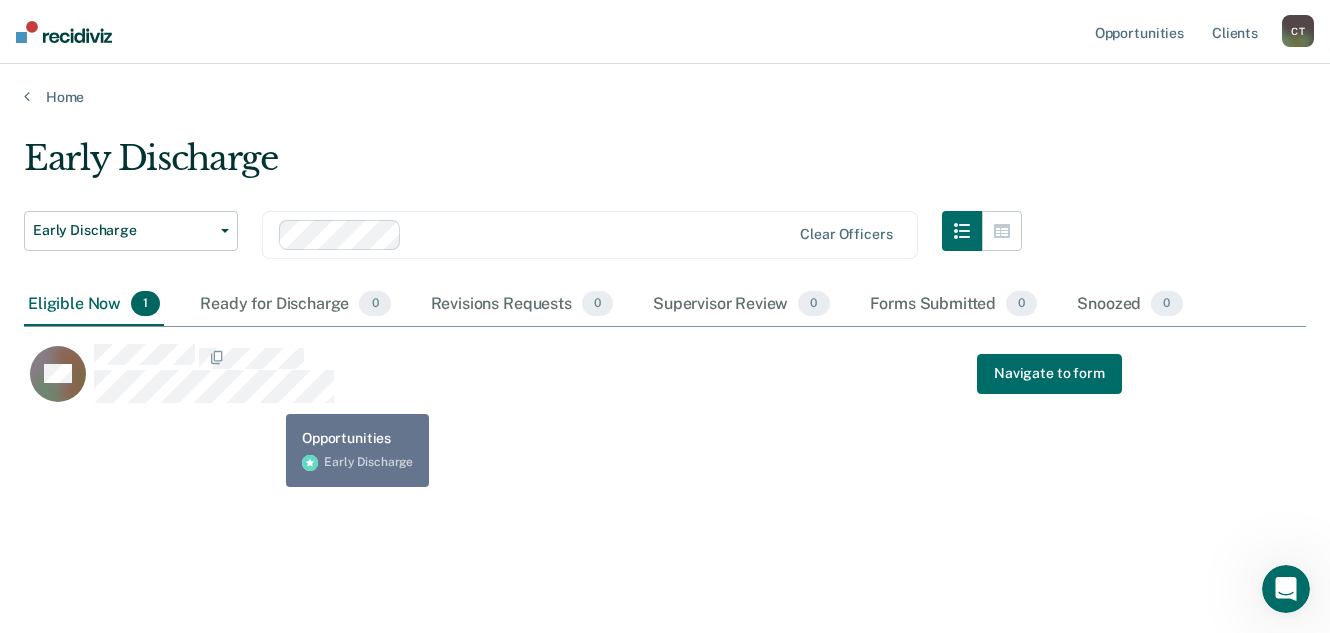 scroll, scrollTop: 16, scrollLeft: 16, axis: both 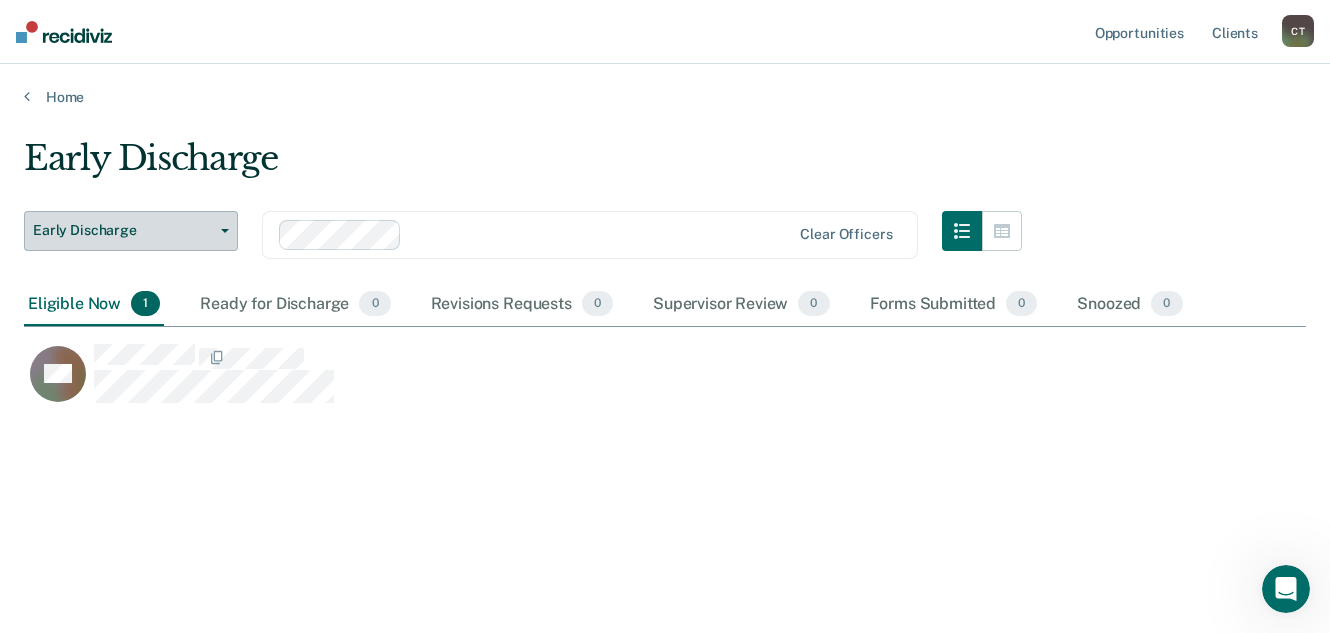 click on "Early Discharge" at bounding box center (131, 231) 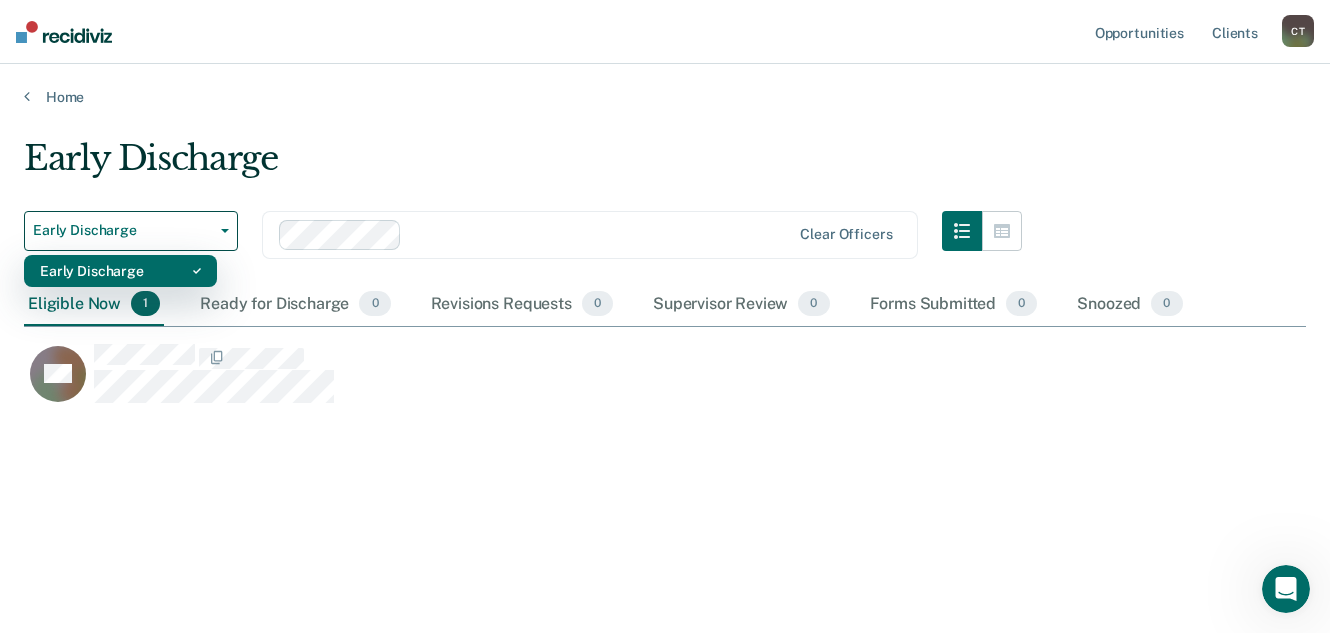click on "Early Discharge" at bounding box center (120, 271) 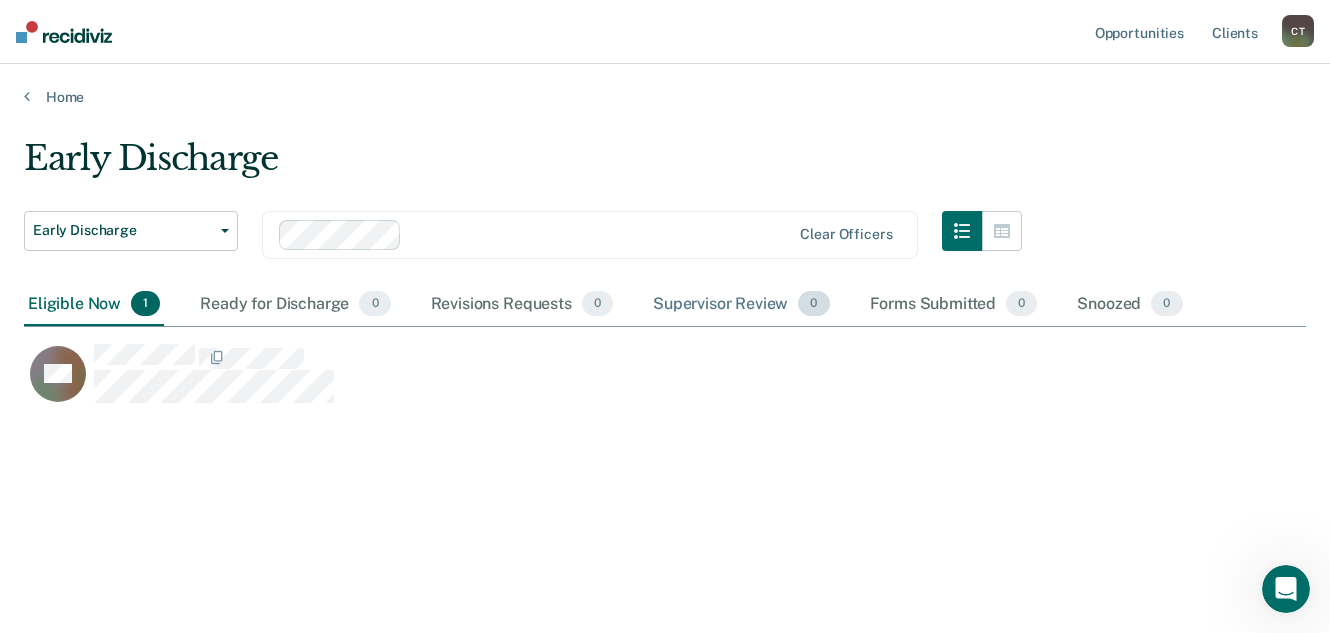click on "Supervisor Review 0" at bounding box center (741, 305) 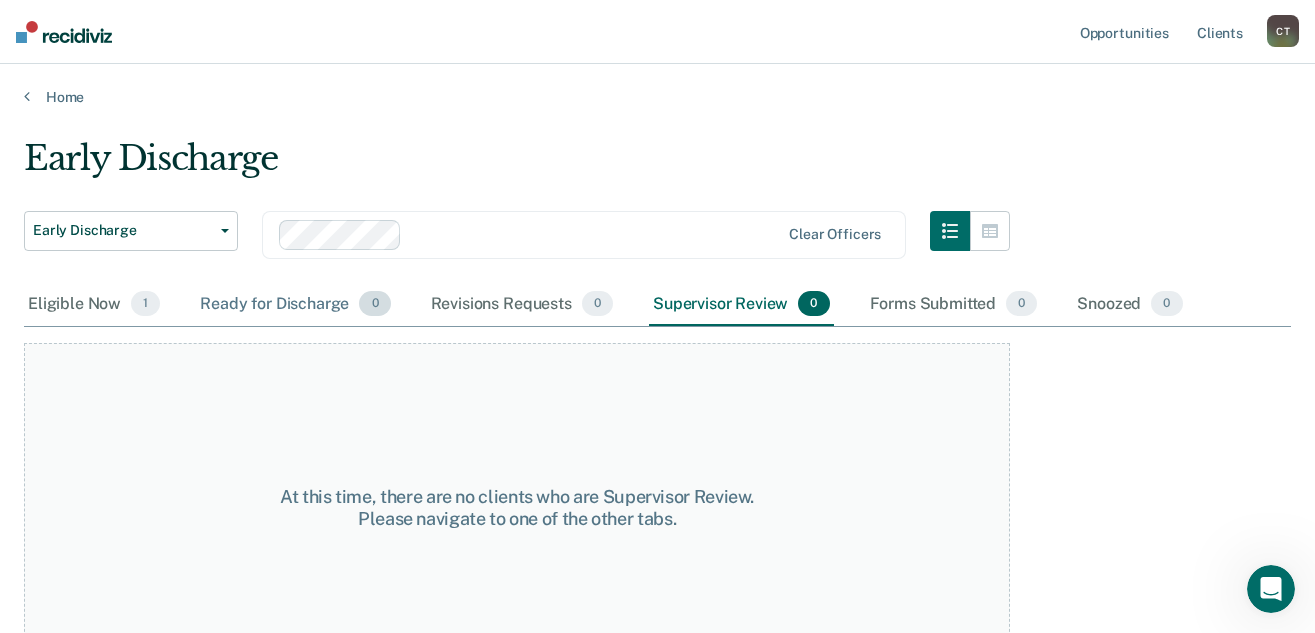 click on "Ready for Discharge 0" at bounding box center (295, 305) 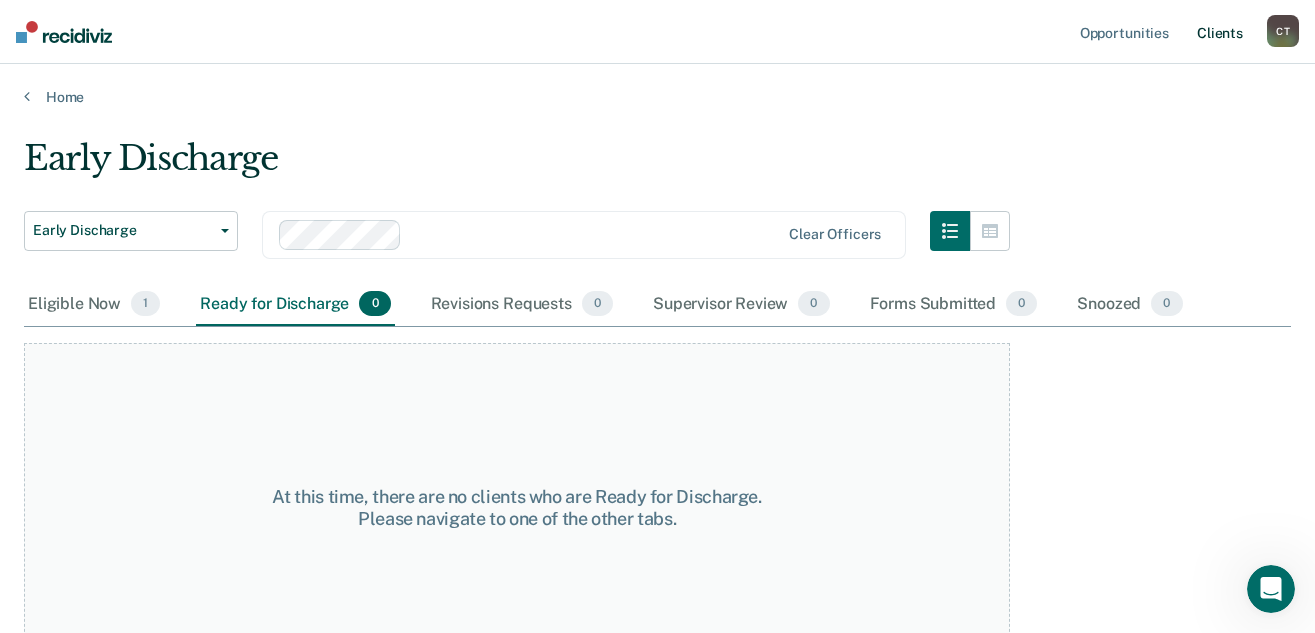 click on "Client s" at bounding box center (1220, 32) 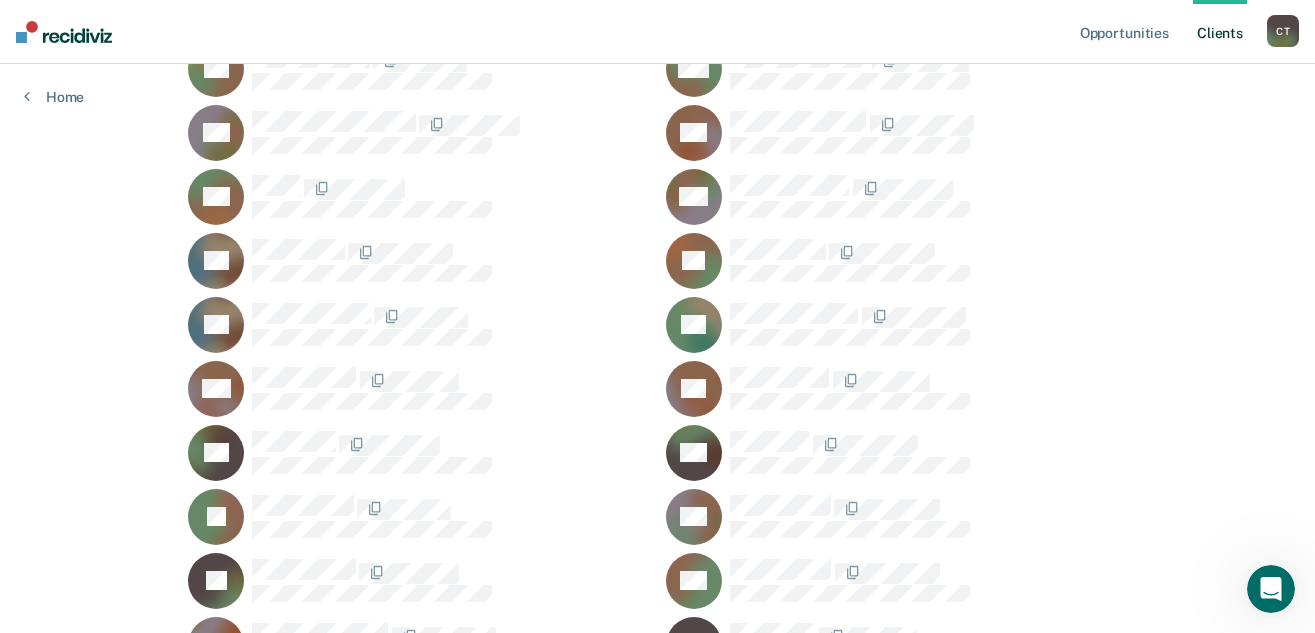 scroll, scrollTop: 454, scrollLeft: 0, axis: vertical 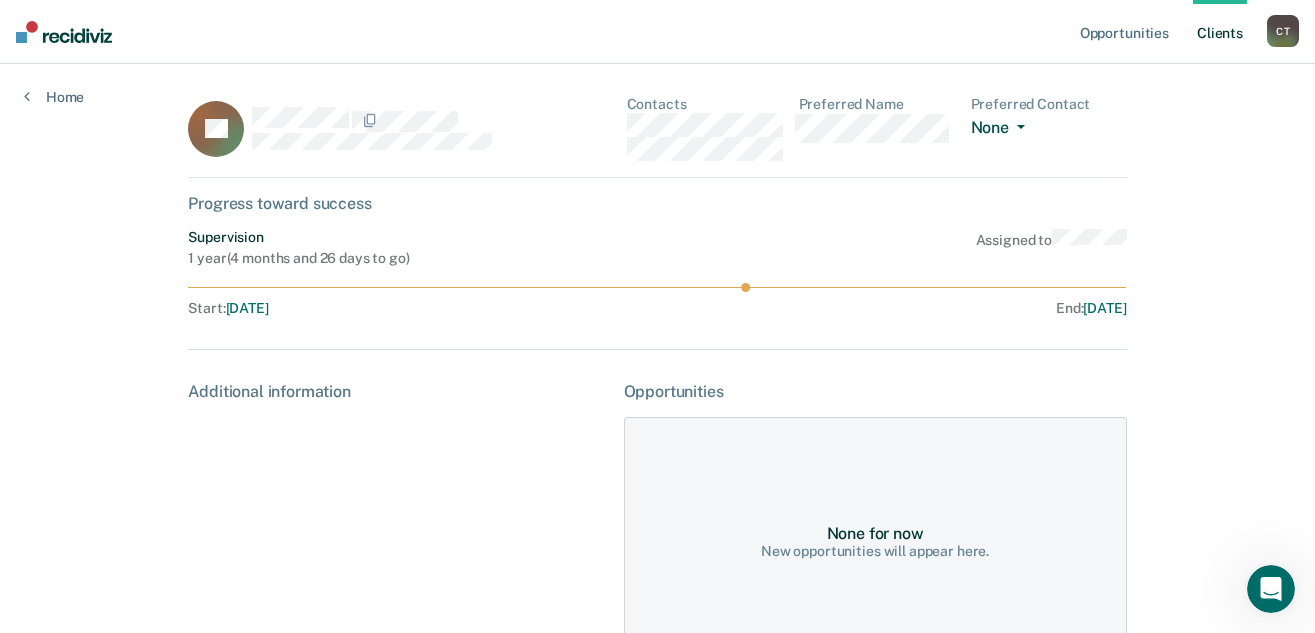 click on "None" at bounding box center [1002, 129] 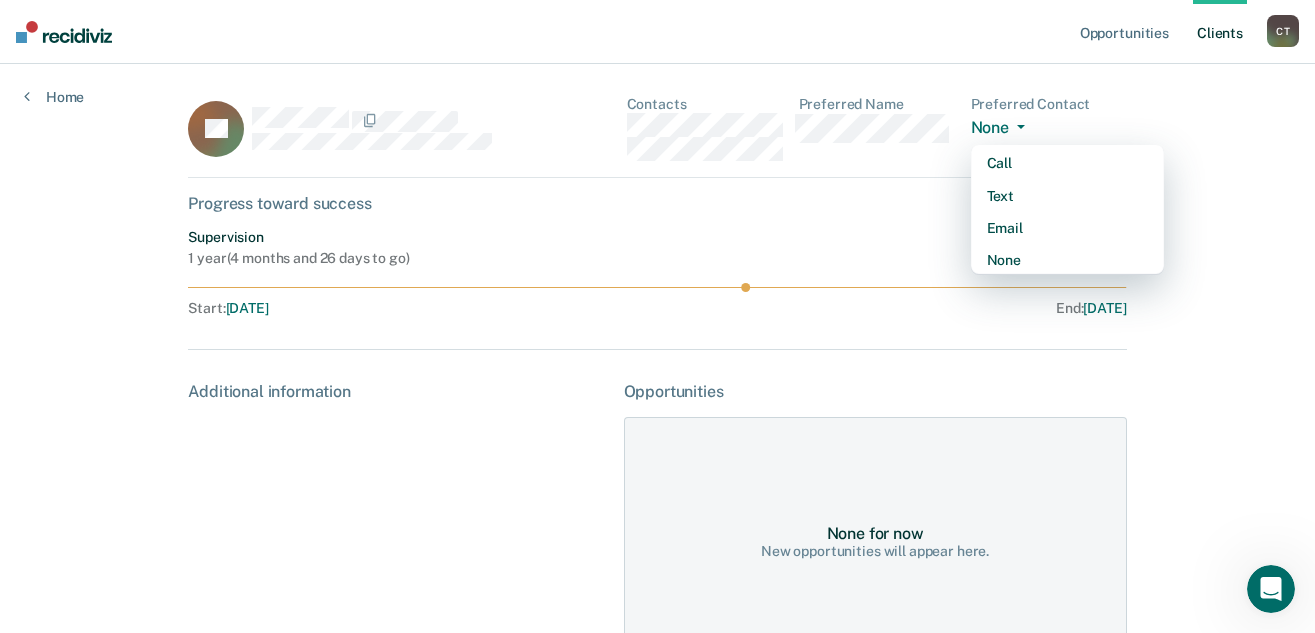 click on "TE Contacts Preferred Name Preferred Contact None Call Text Email None Progress toward success Supervision 1 year ( [DURATION] to go ) Assigned to Start : [DATE] End : [DATE] Additional information Opportunities None for now New opportunities will appear here." at bounding box center (657, 393) 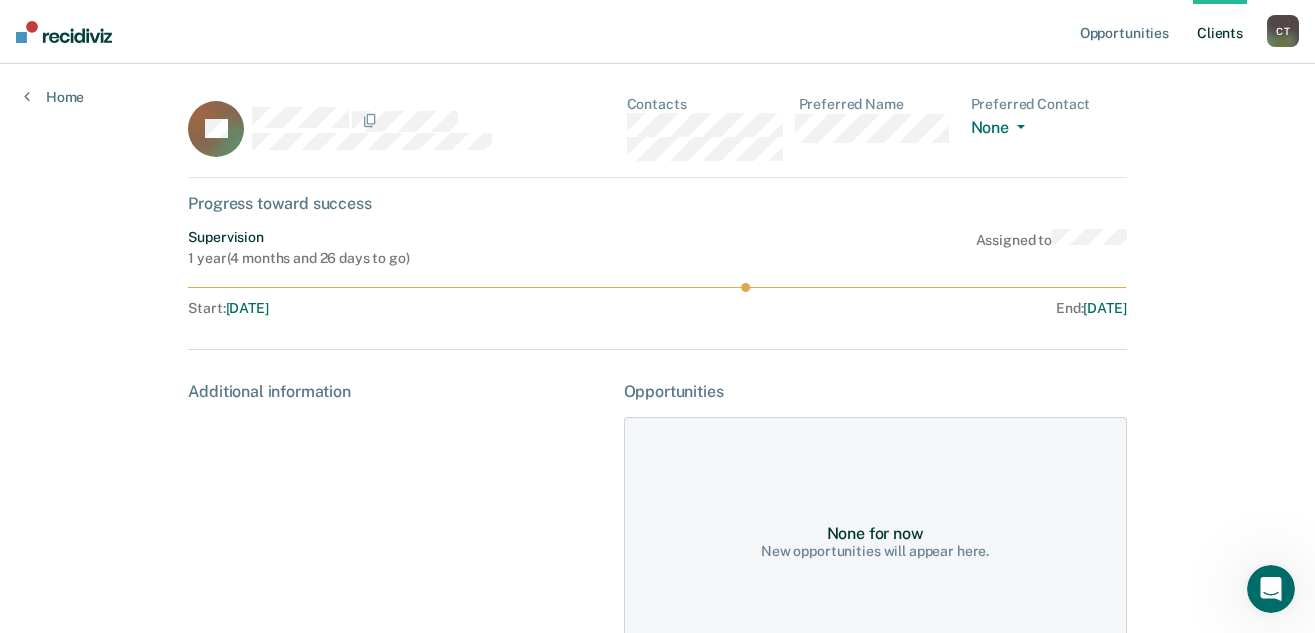 click on "Progress toward success" at bounding box center [657, 203] 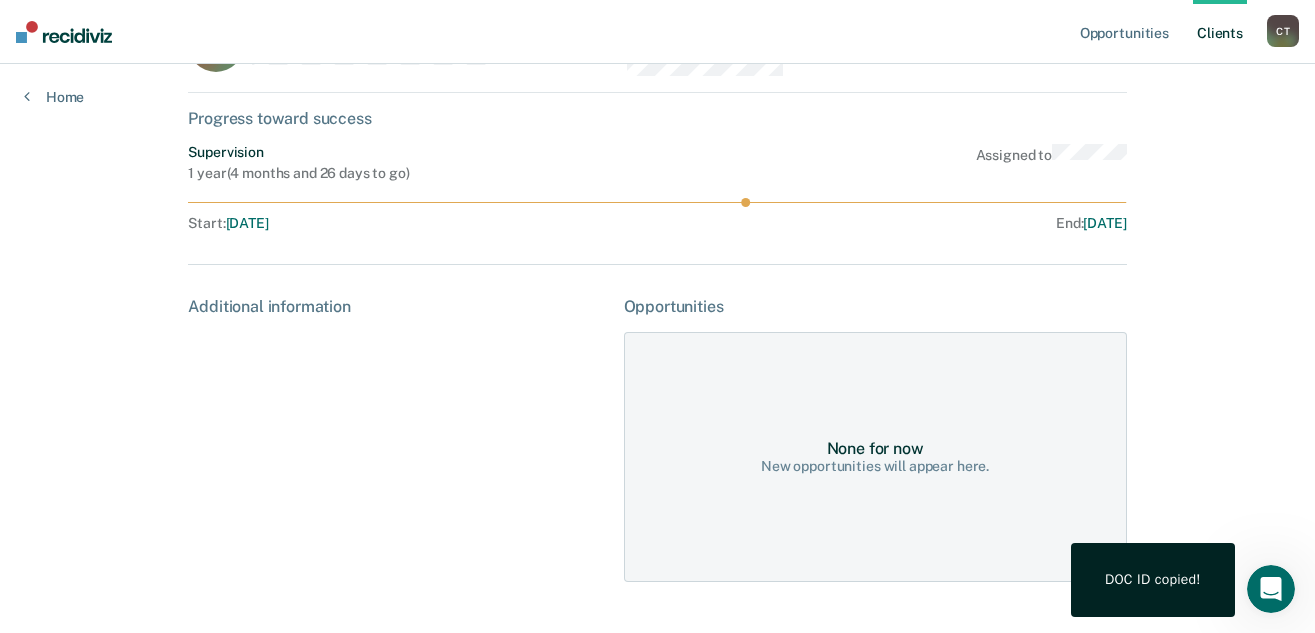 scroll, scrollTop: 138, scrollLeft: 0, axis: vertical 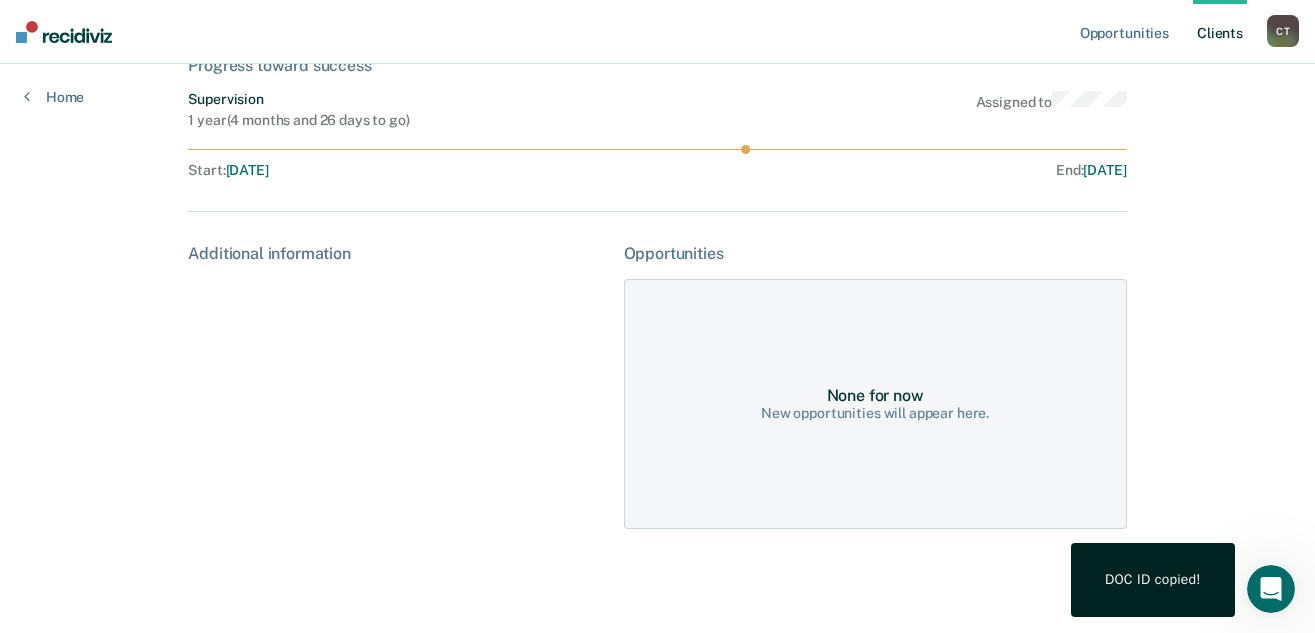 click on "None for now" at bounding box center [875, 395] 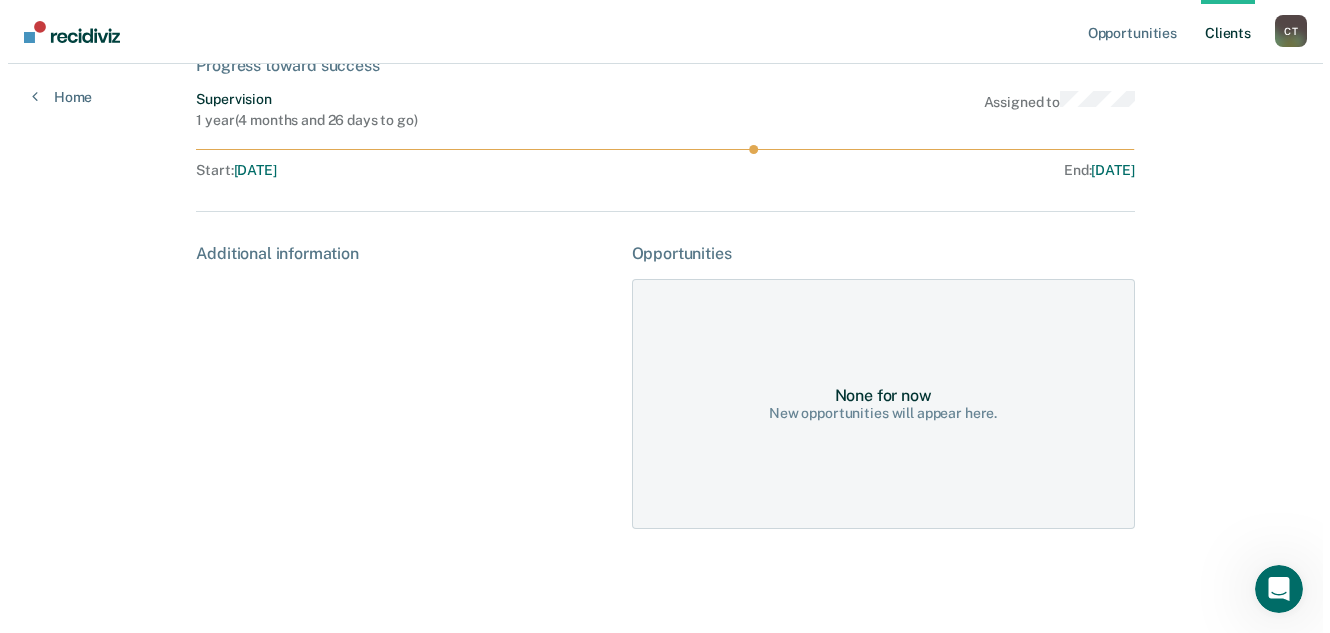 scroll, scrollTop: 0, scrollLeft: 0, axis: both 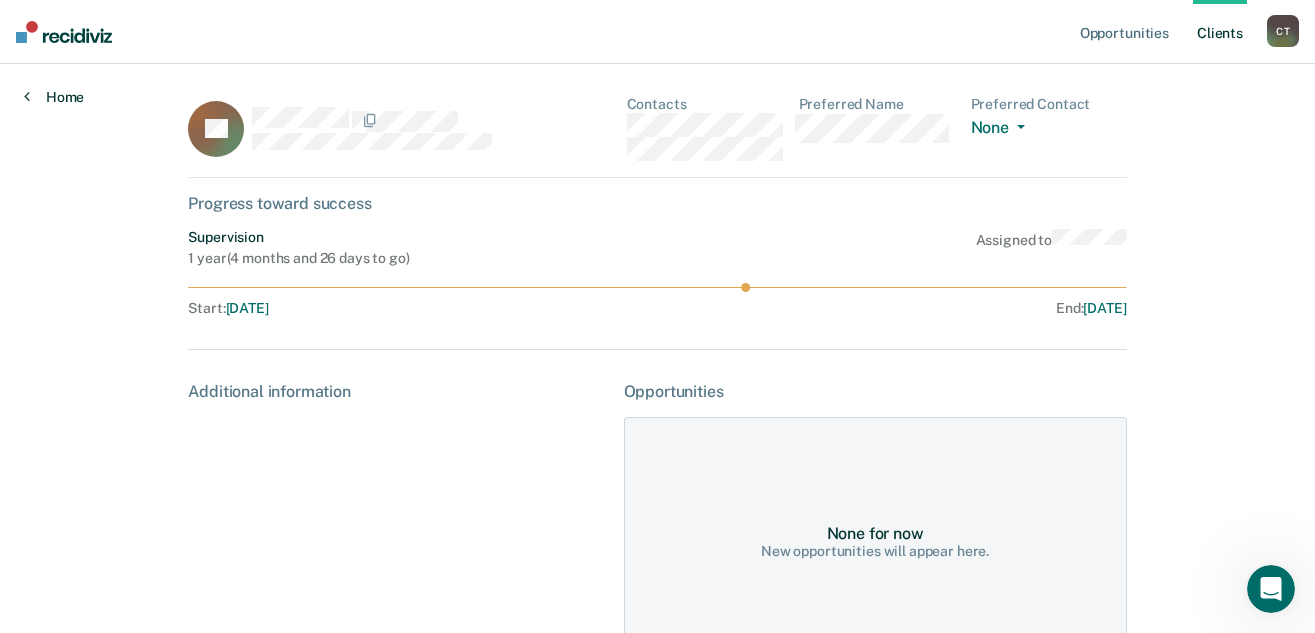 click on "Home" at bounding box center (54, 97) 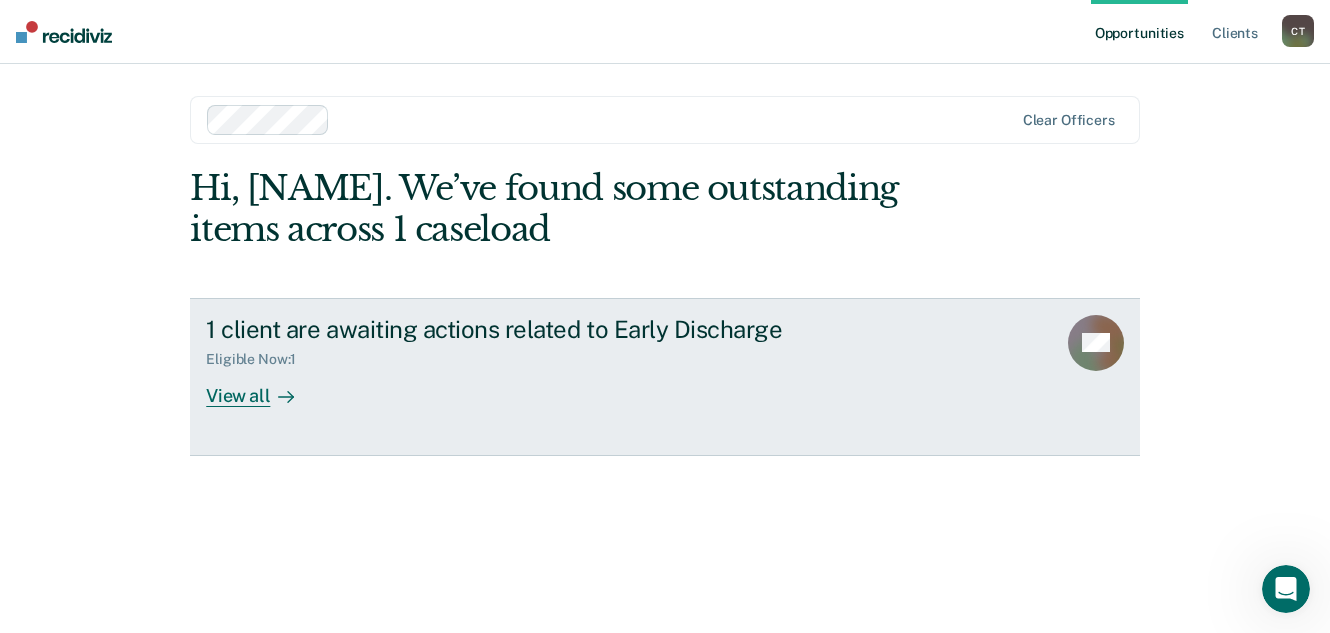 click on "View all" at bounding box center [262, 387] 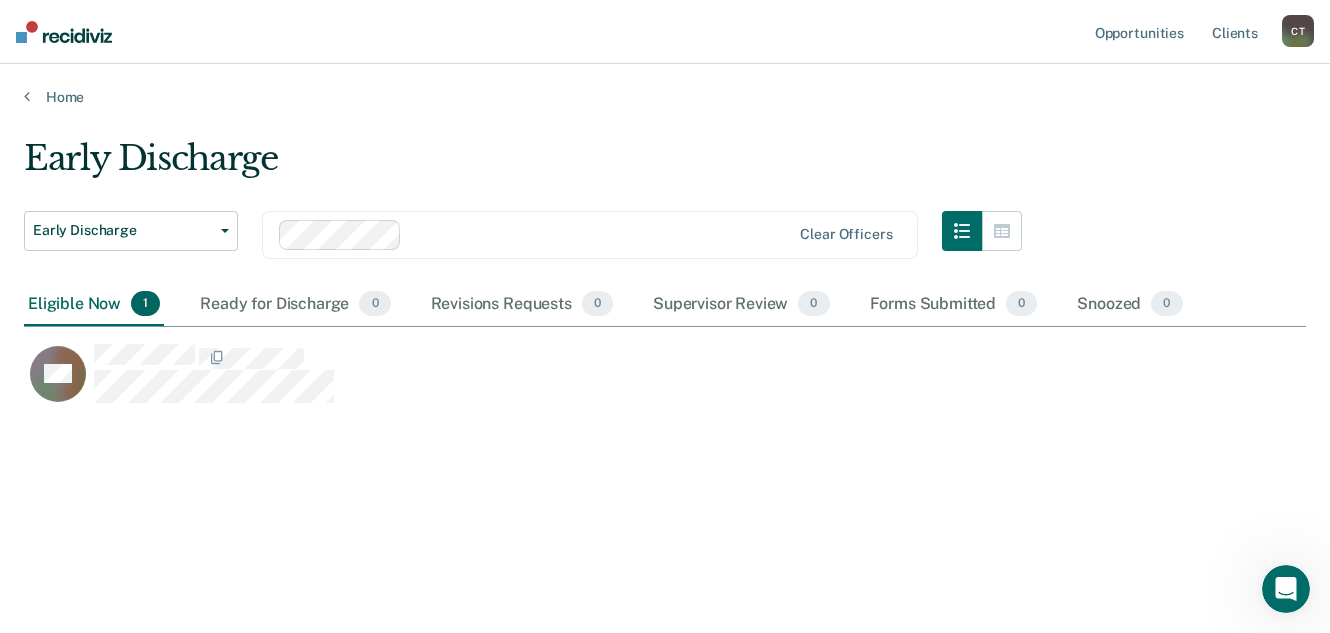 scroll, scrollTop: 16, scrollLeft: 16, axis: both 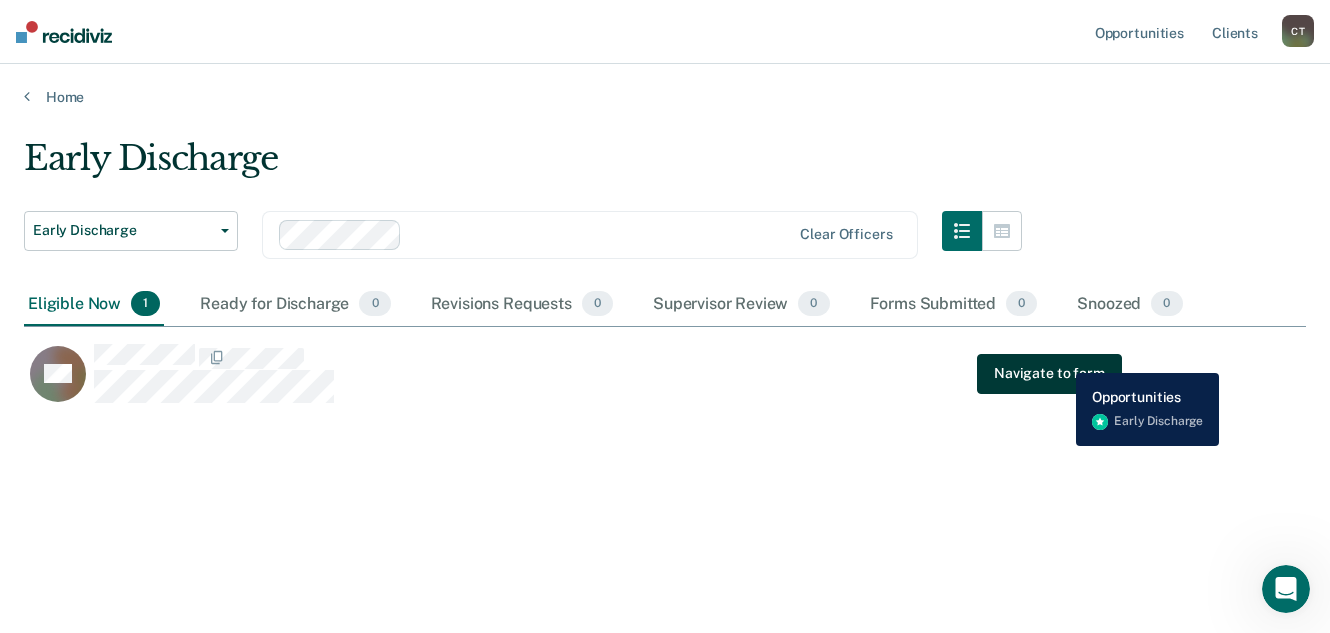 click on "Navigate to form" at bounding box center (1049, 374) 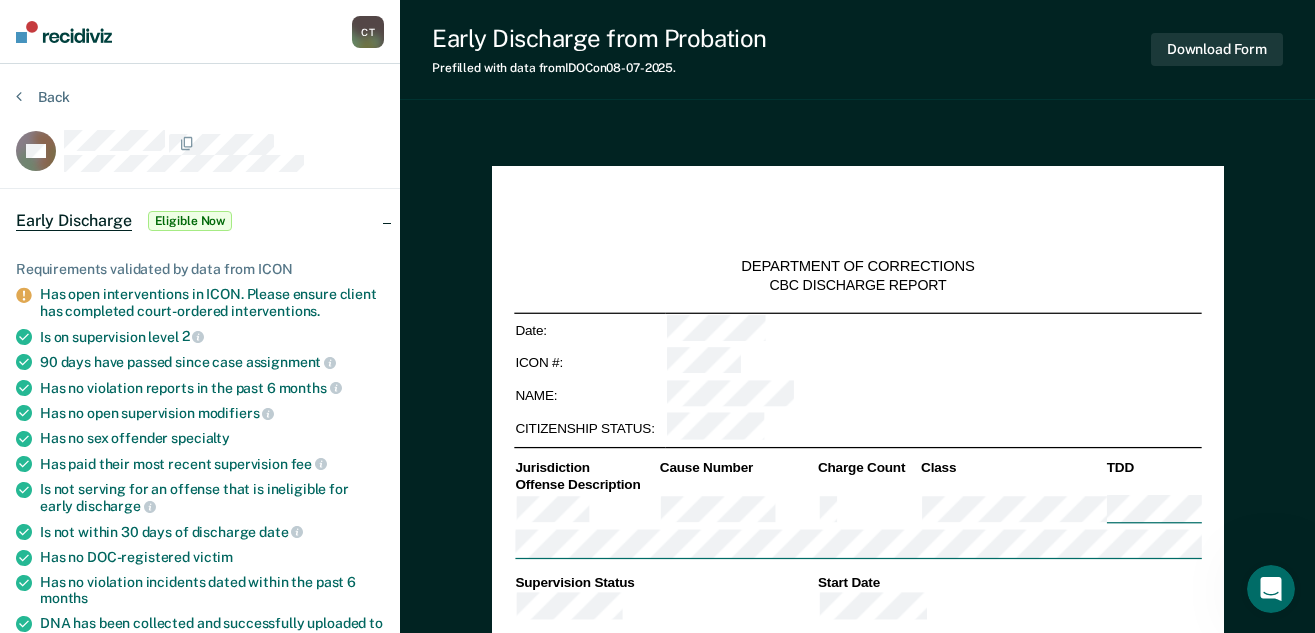 type on "x" 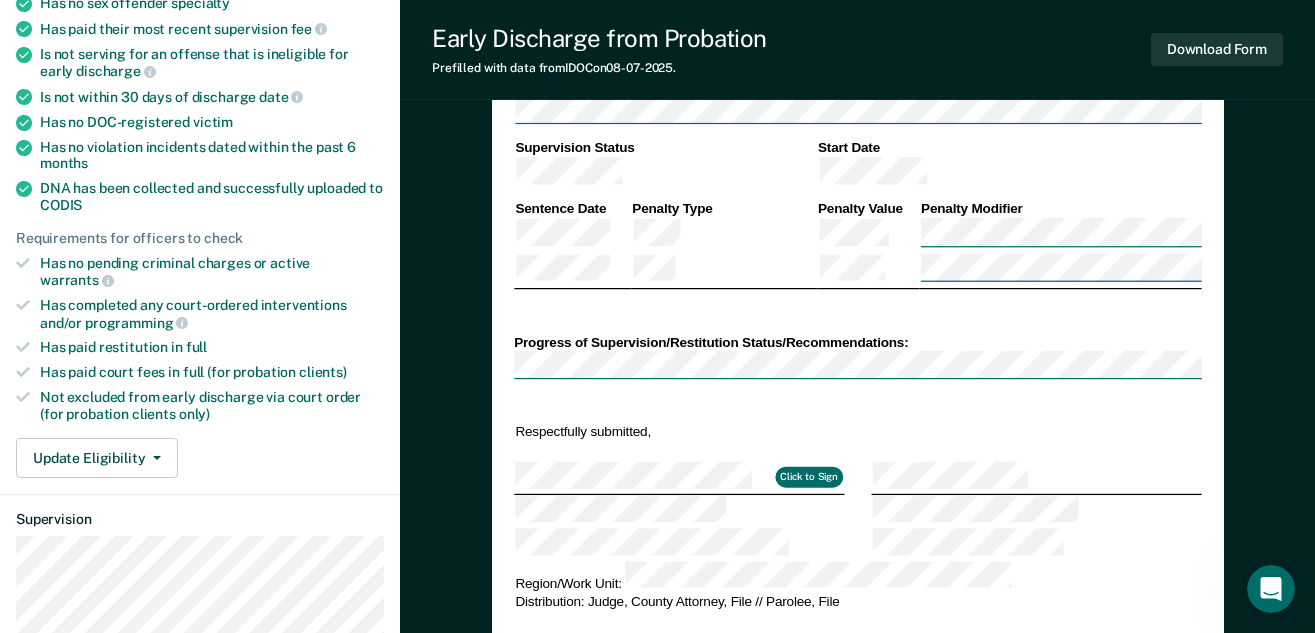 scroll, scrollTop: 447, scrollLeft: 0, axis: vertical 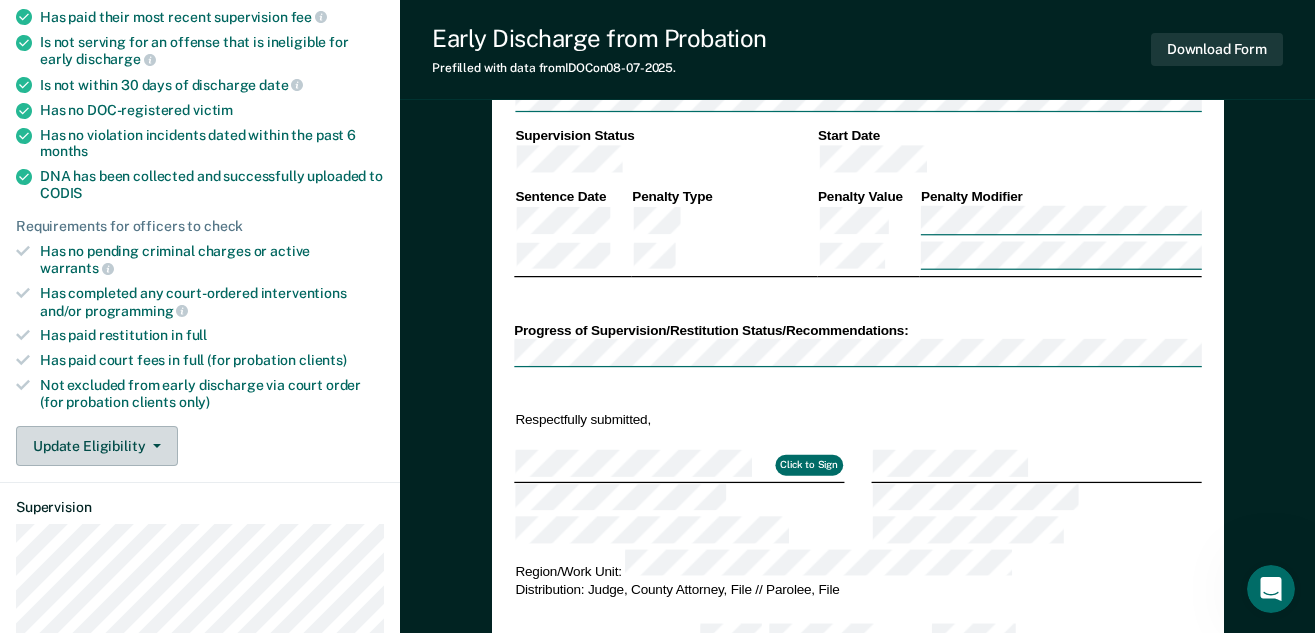 click on "Update Eligibility" at bounding box center [97, 446] 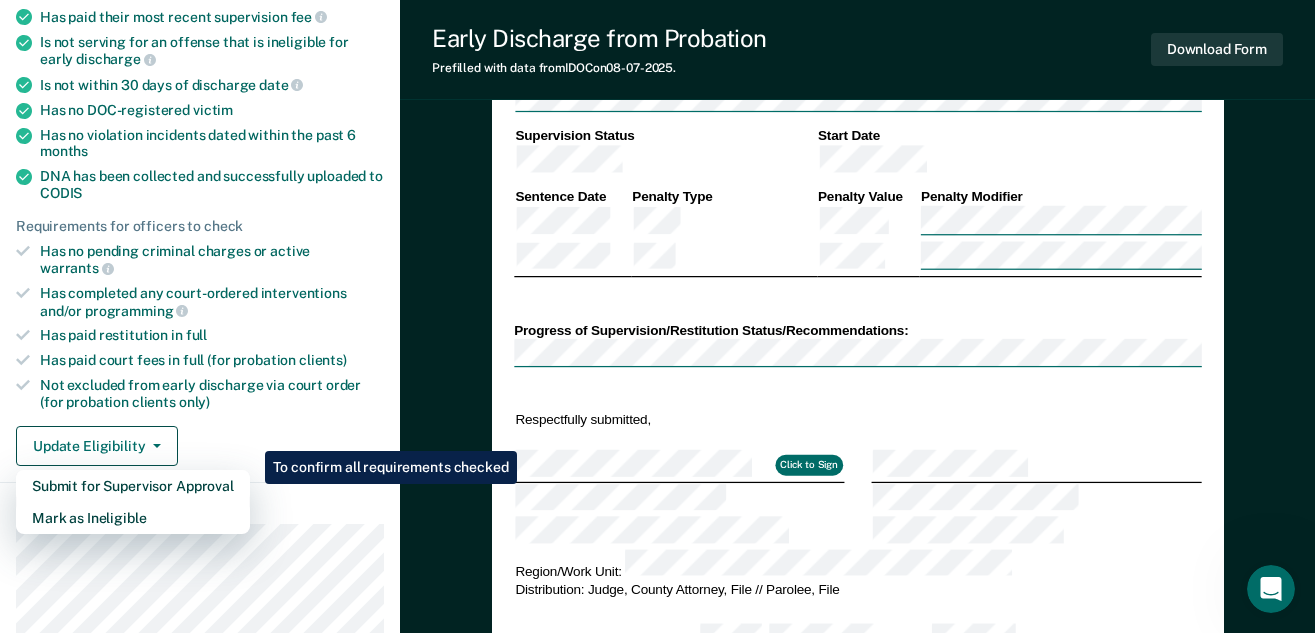 click on "Update Eligibility Submit for Supervisor Approval Mark as Ineligible" at bounding box center (200, 446) 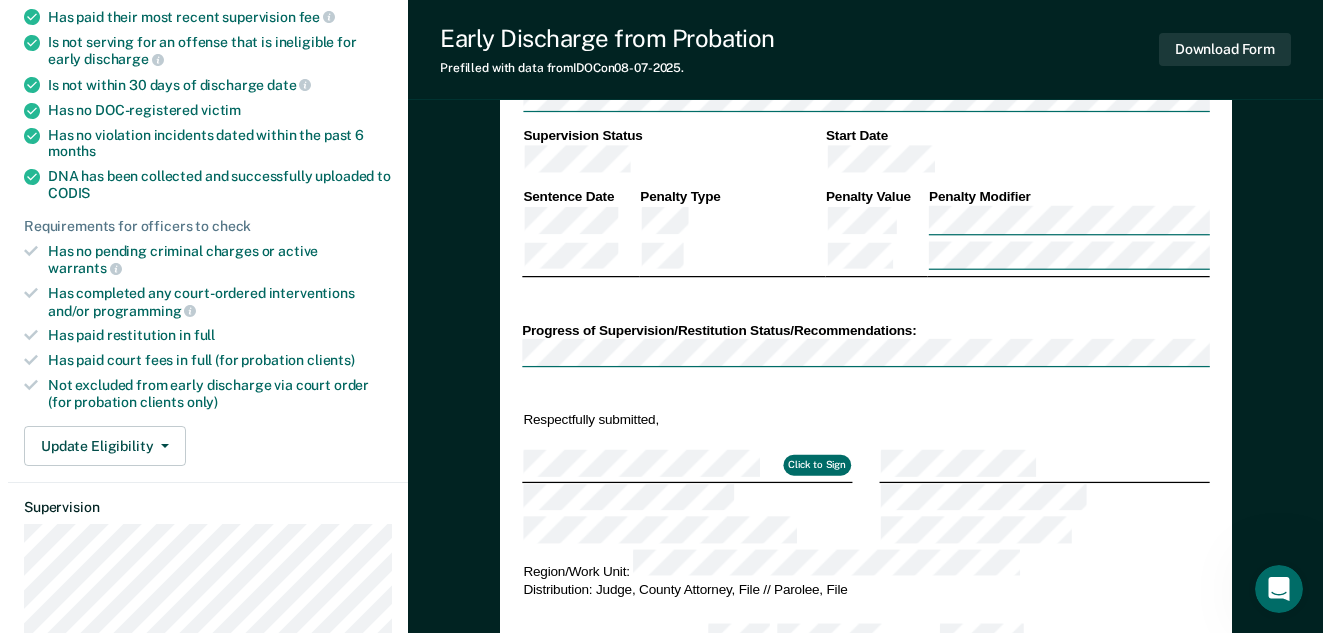 scroll, scrollTop: 0, scrollLeft: 0, axis: both 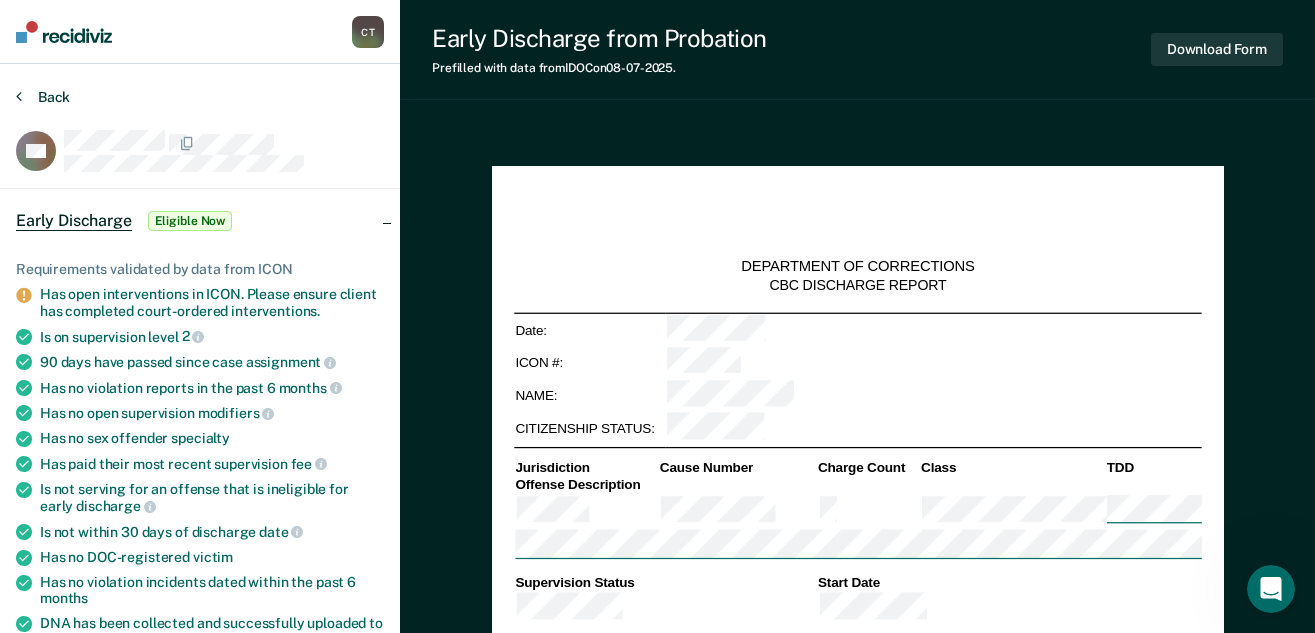 click on "Back" at bounding box center (43, 97) 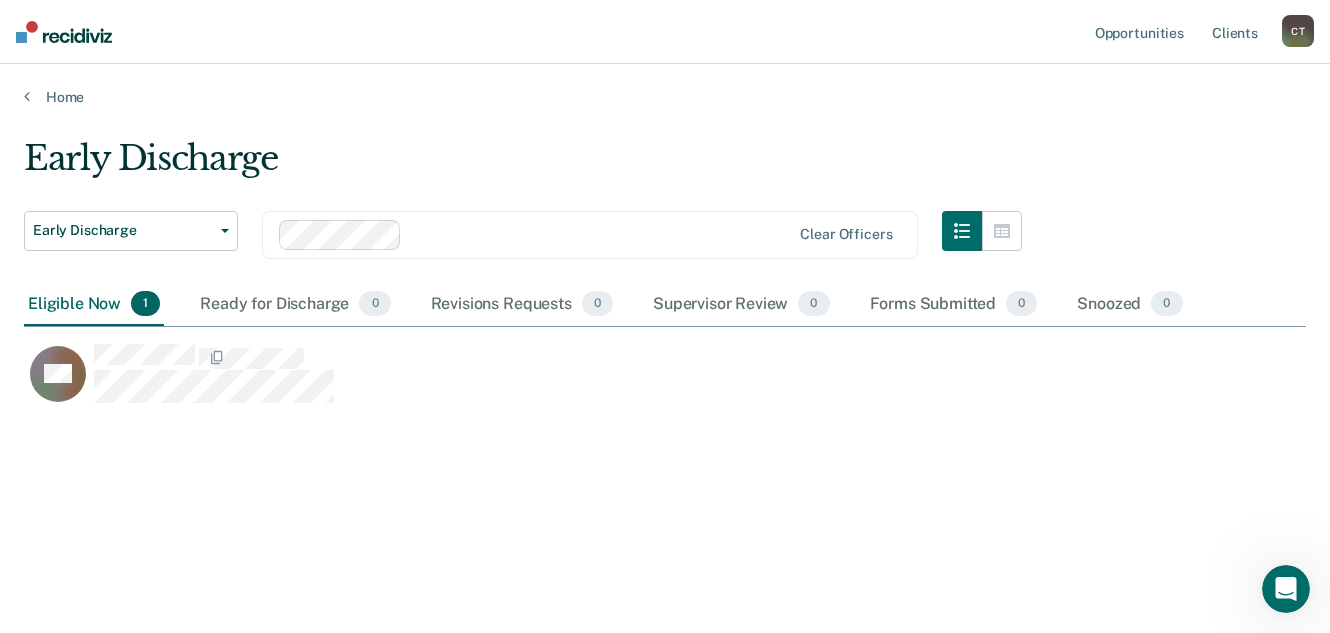 scroll, scrollTop: 16, scrollLeft: 16, axis: both 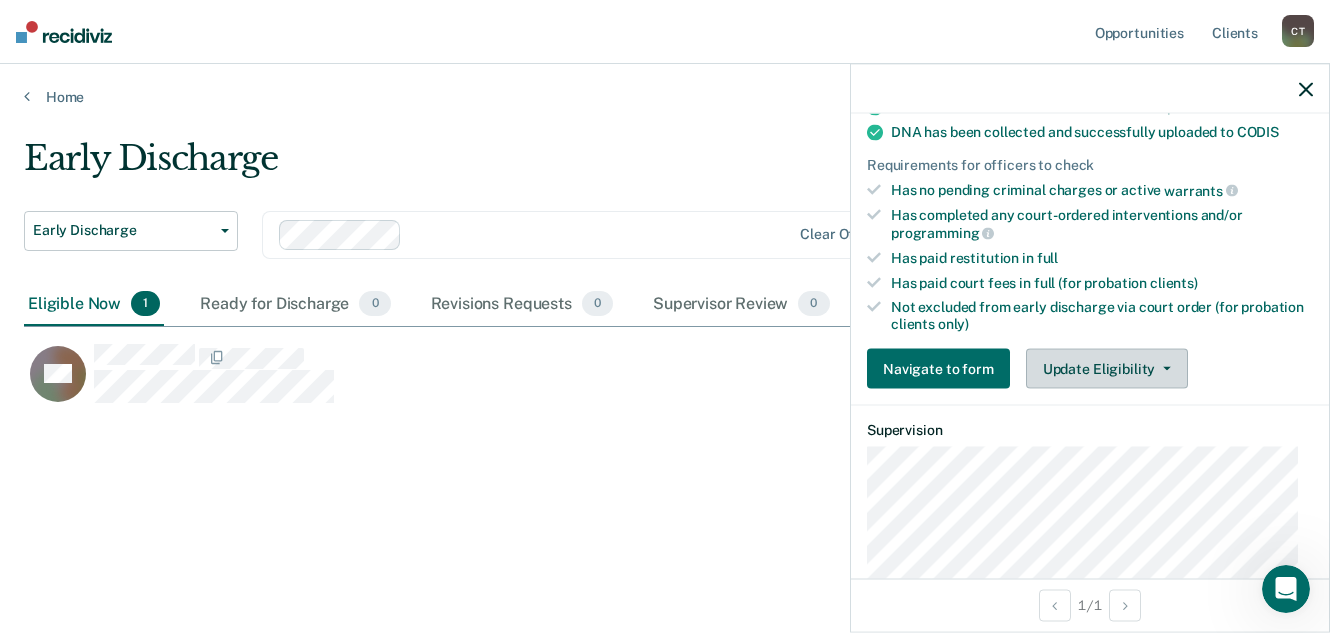 click on "Update Eligibility" at bounding box center (1107, 369) 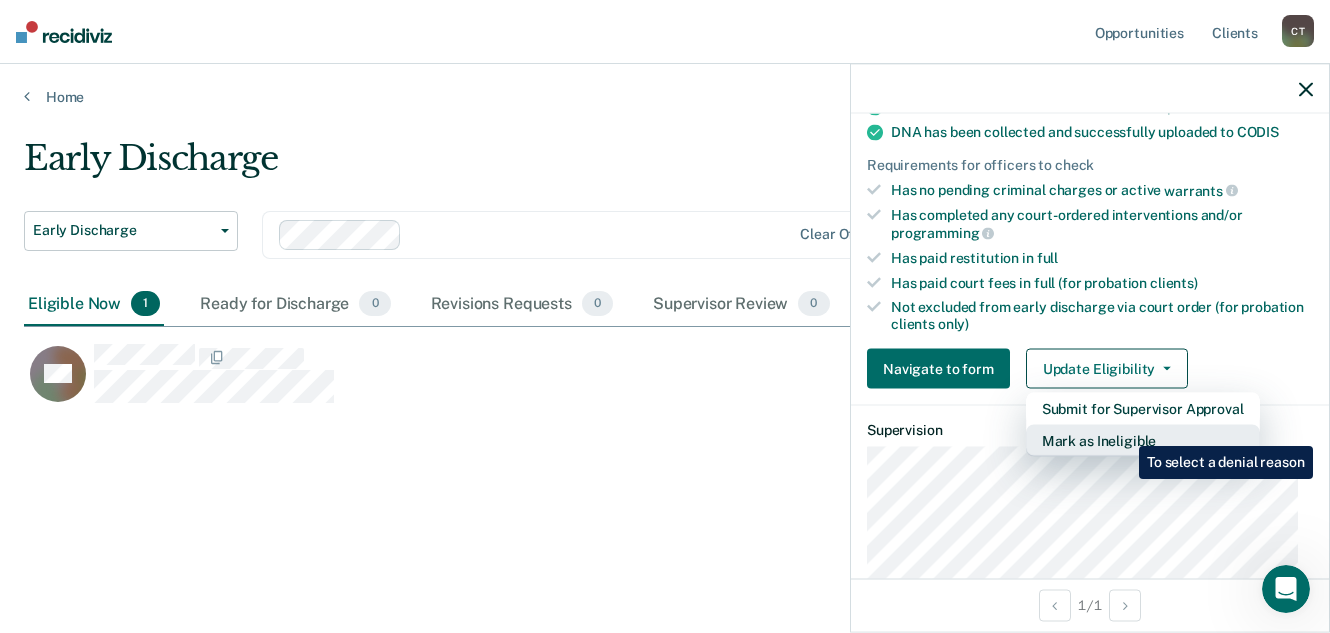 click on "Mark as Ineligible" at bounding box center (1143, 441) 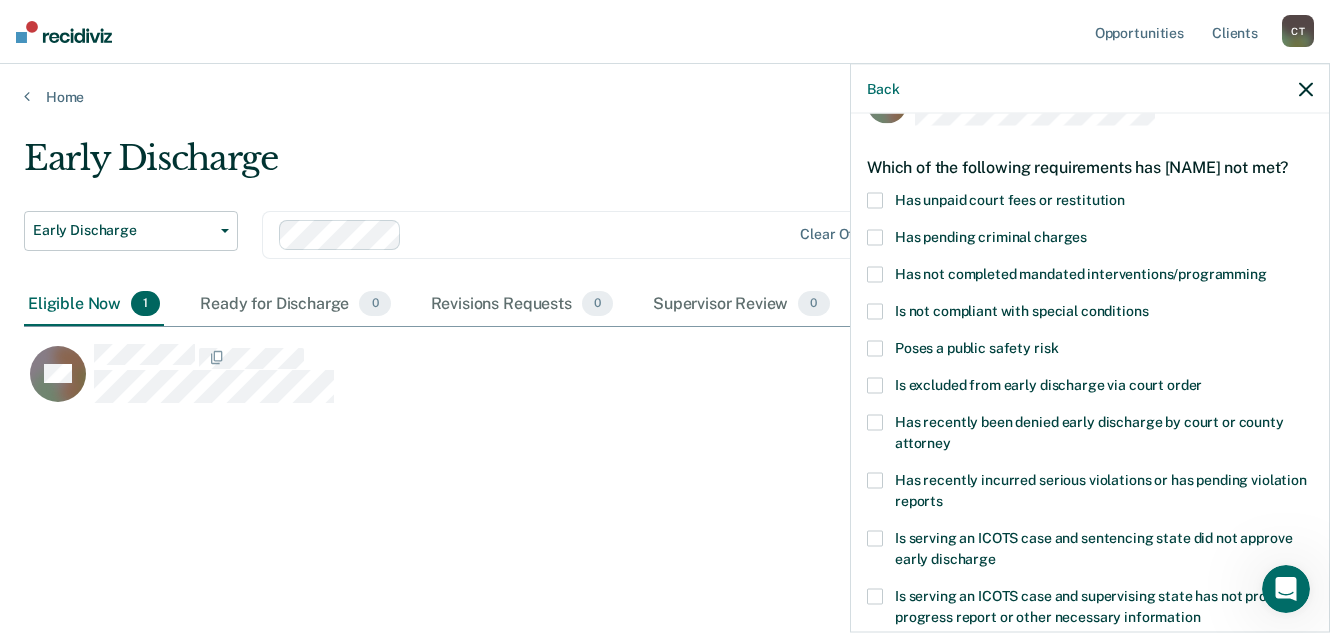 scroll, scrollTop: 50, scrollLeft: 0, axis: vertical 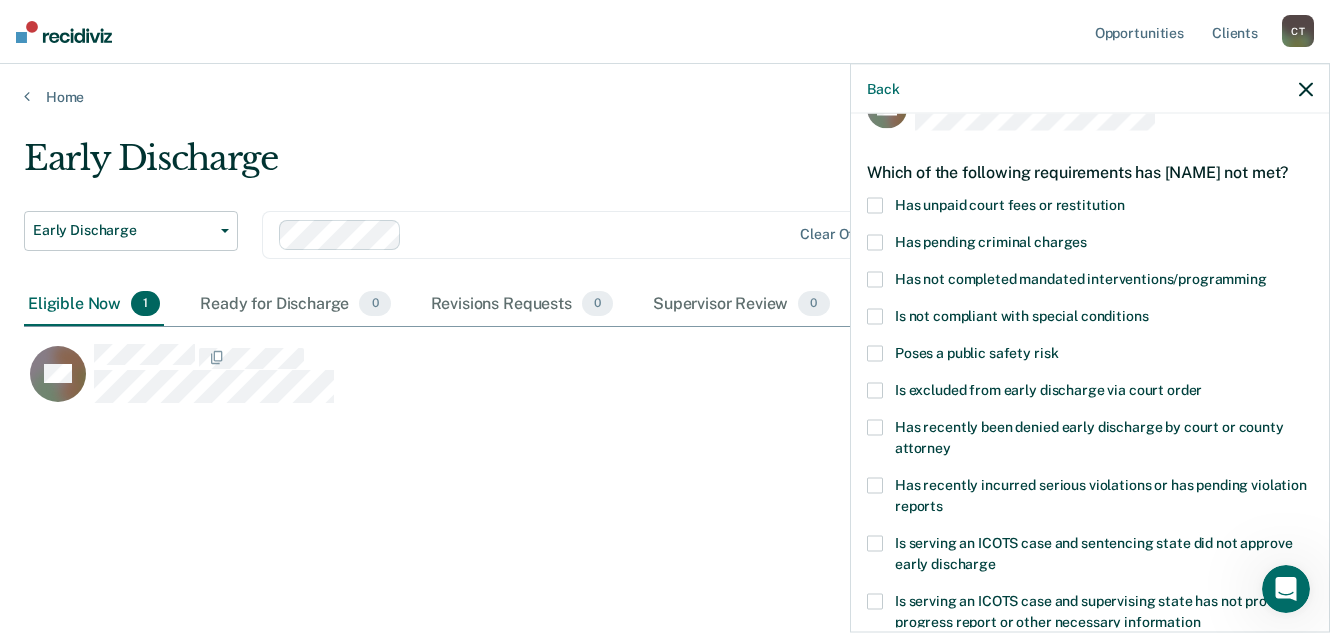 click at bounding box center [875, 242] 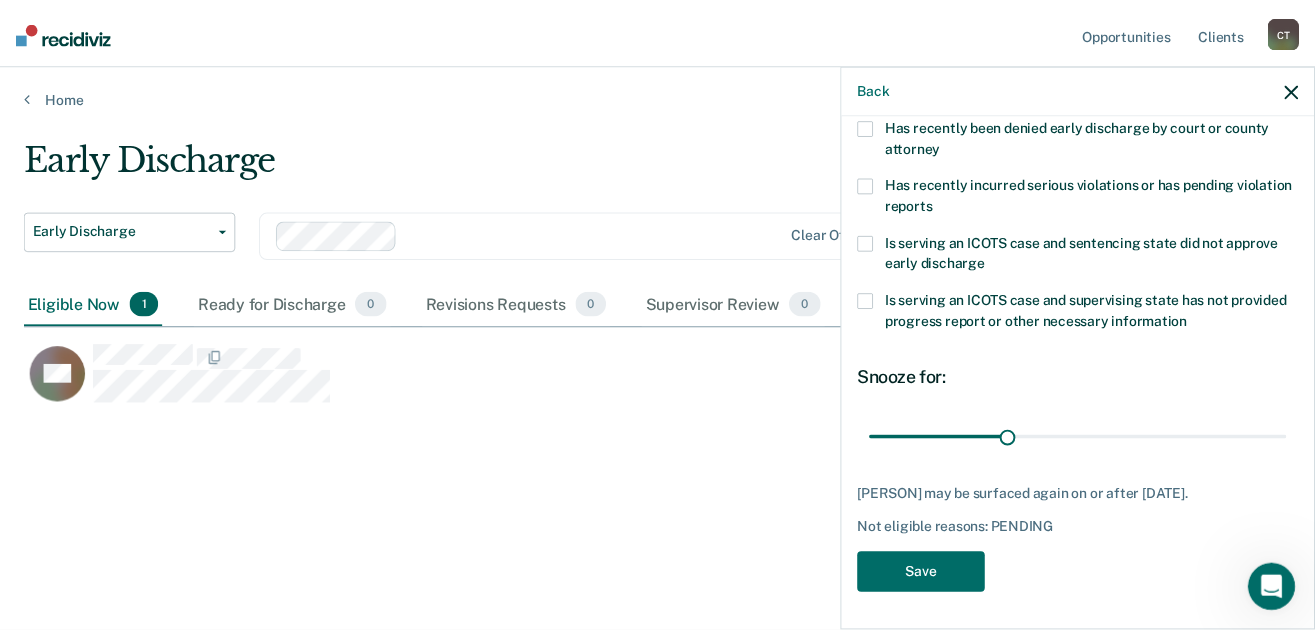 scroll, scrollTop: 370, scrollLeft: 0, axis: vertical 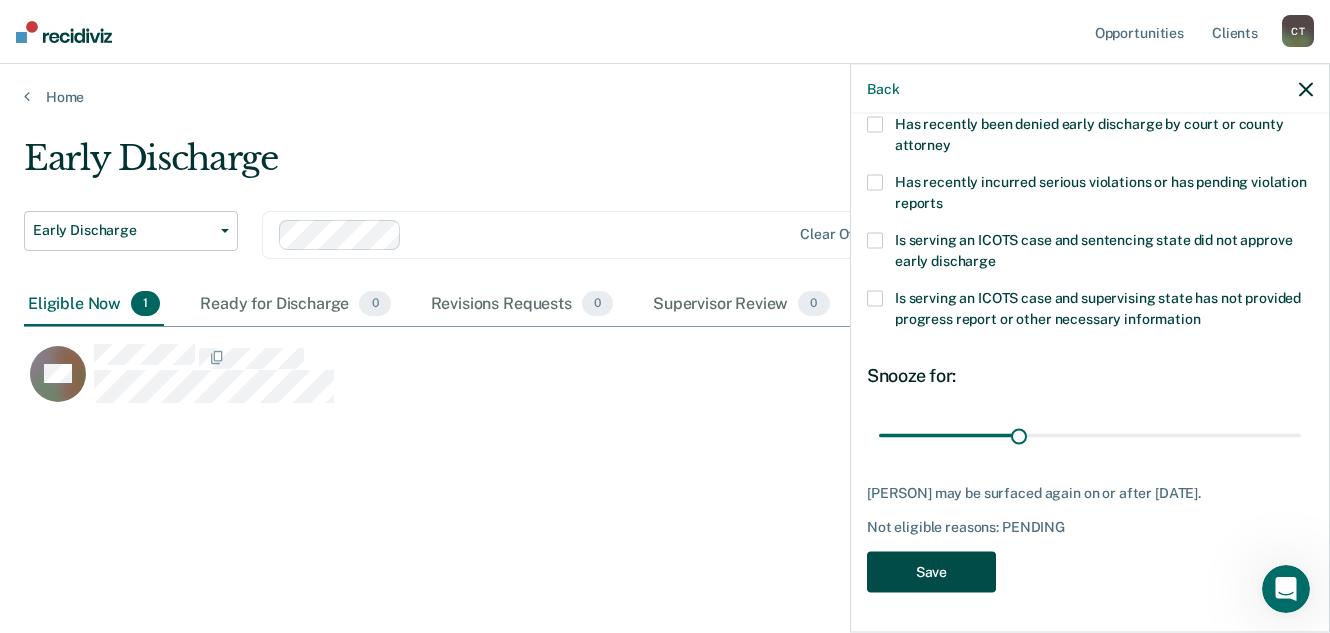 click on "Save" at bounding box center (931, 571) 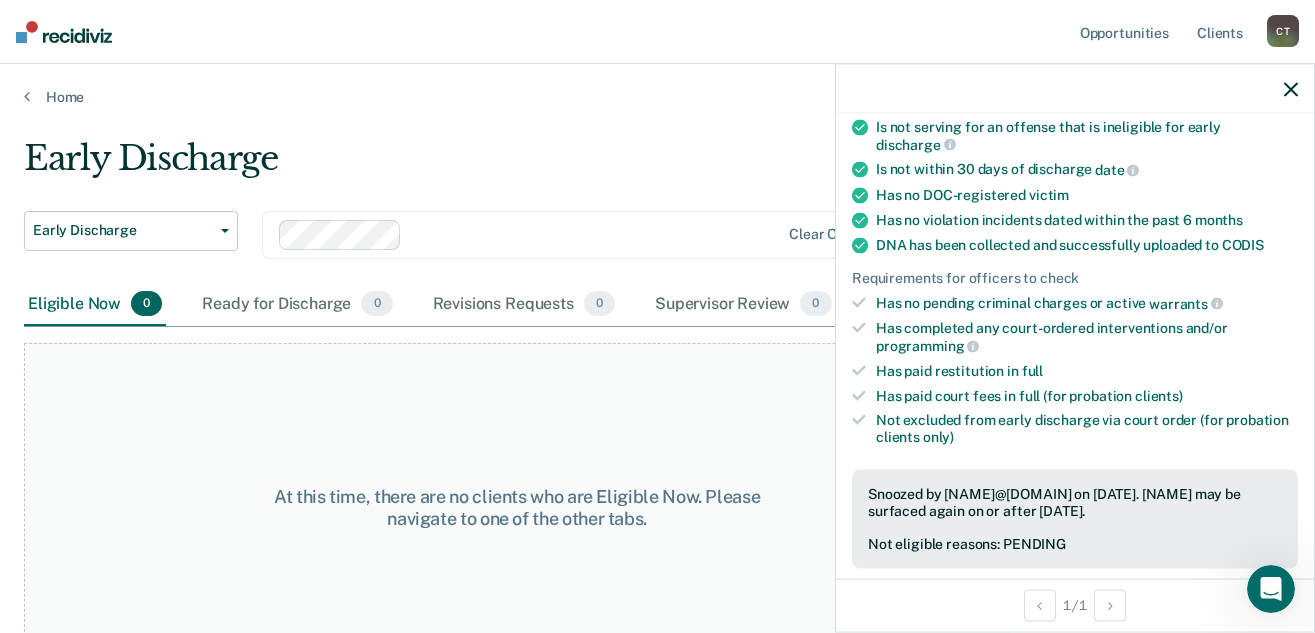 click 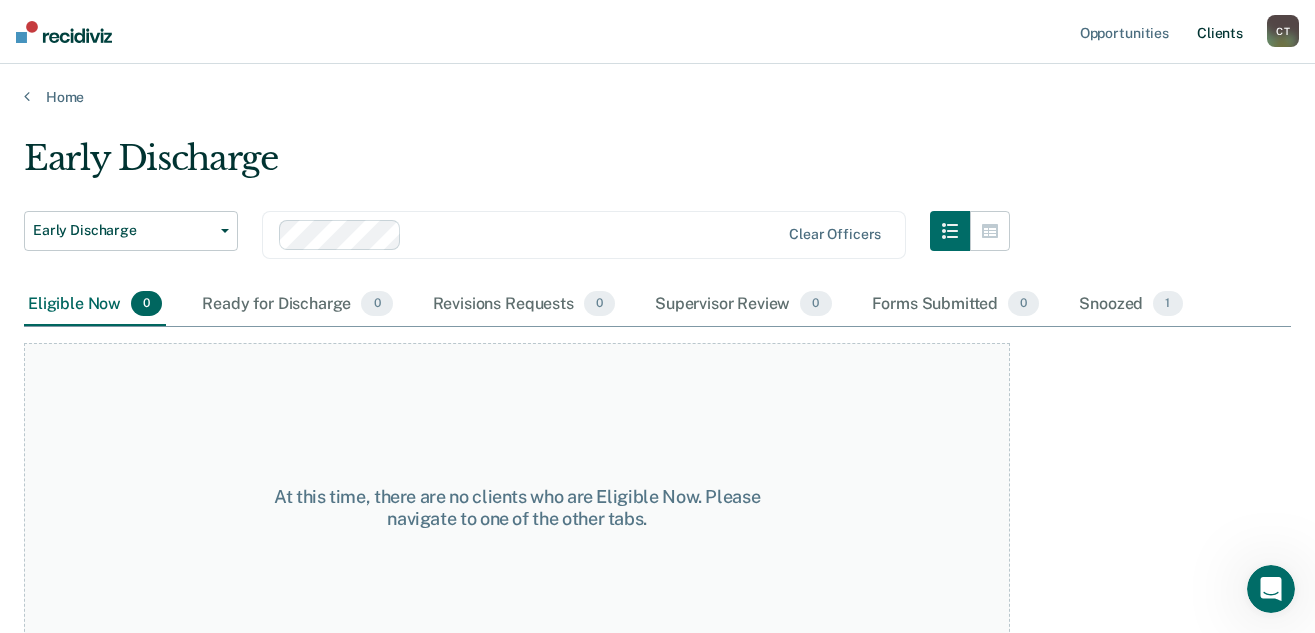 click on "Client s" at bounding box center (1220, 32) 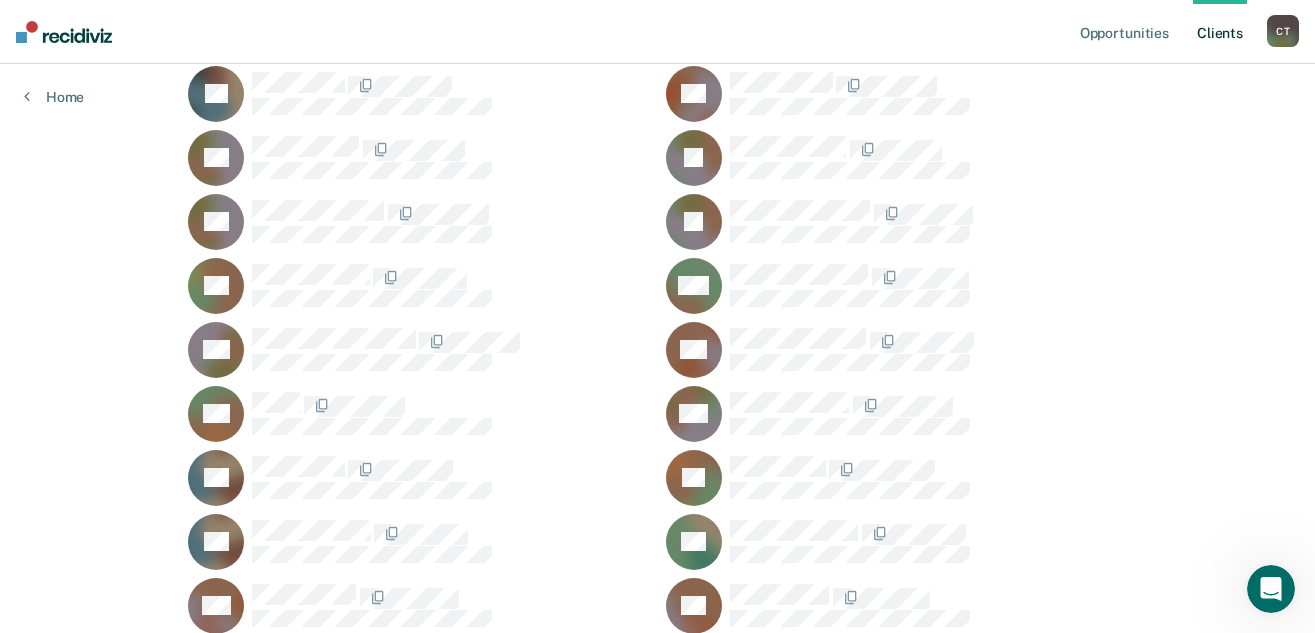 scroll, scrollTop: 256, scrollLeft: 0, axis: vertical 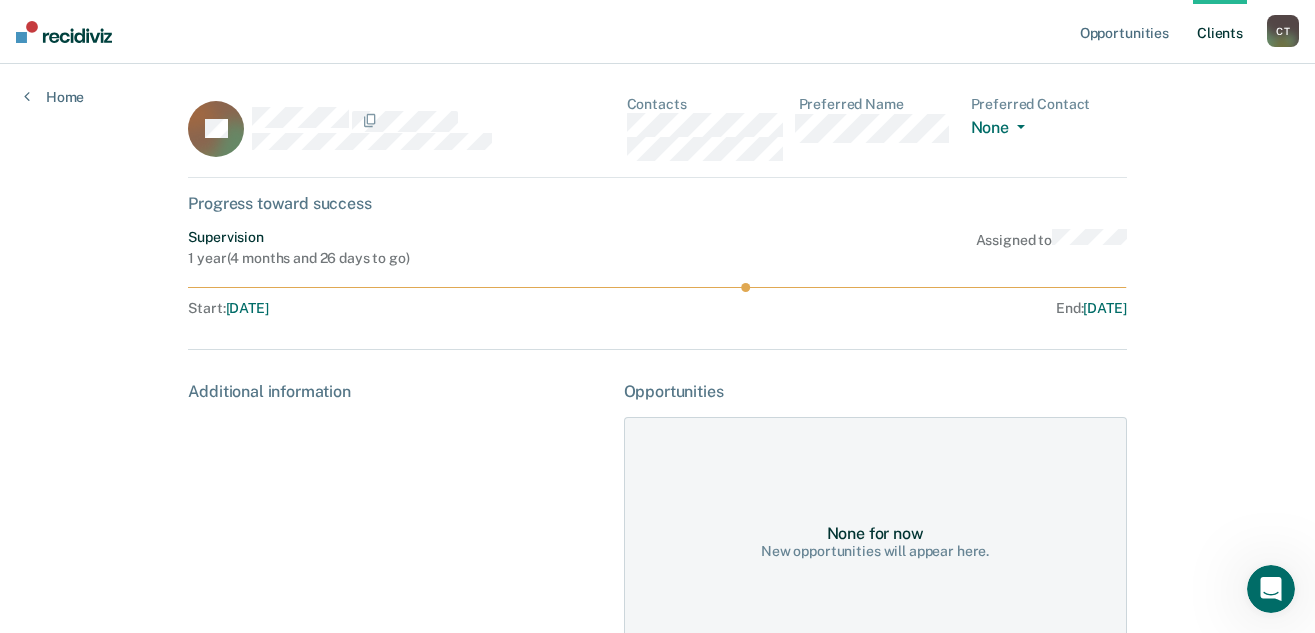click 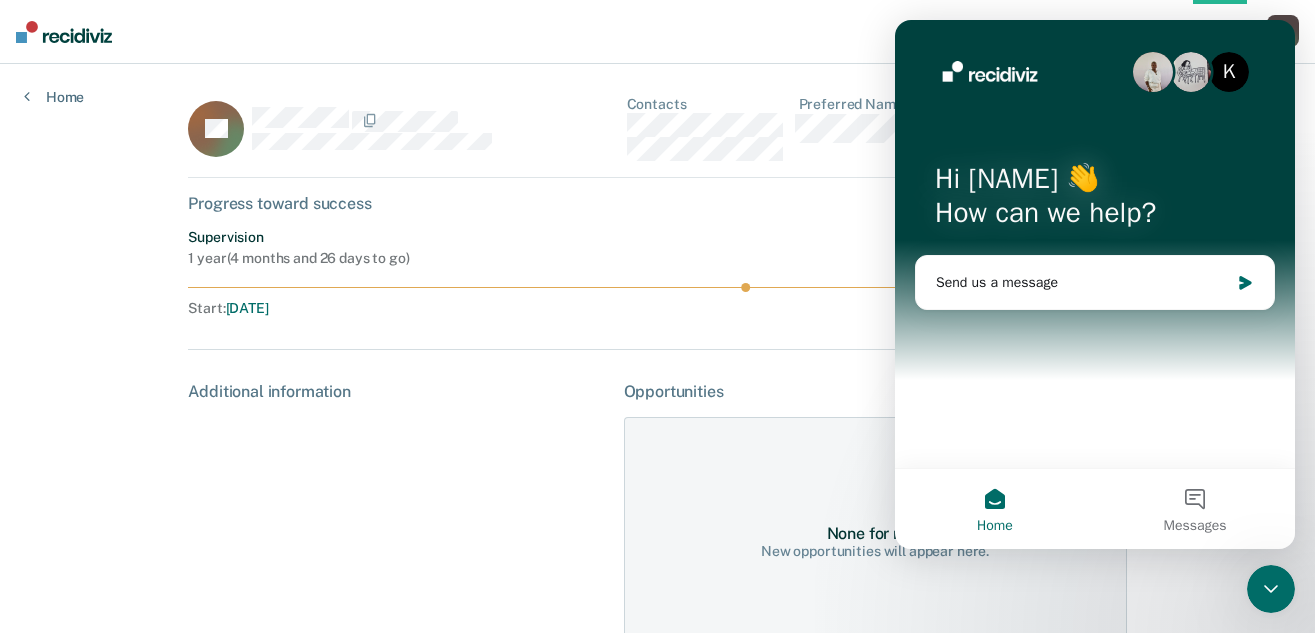 click on "None for now New opportunities will appear here." at bounding box center [875, 542] 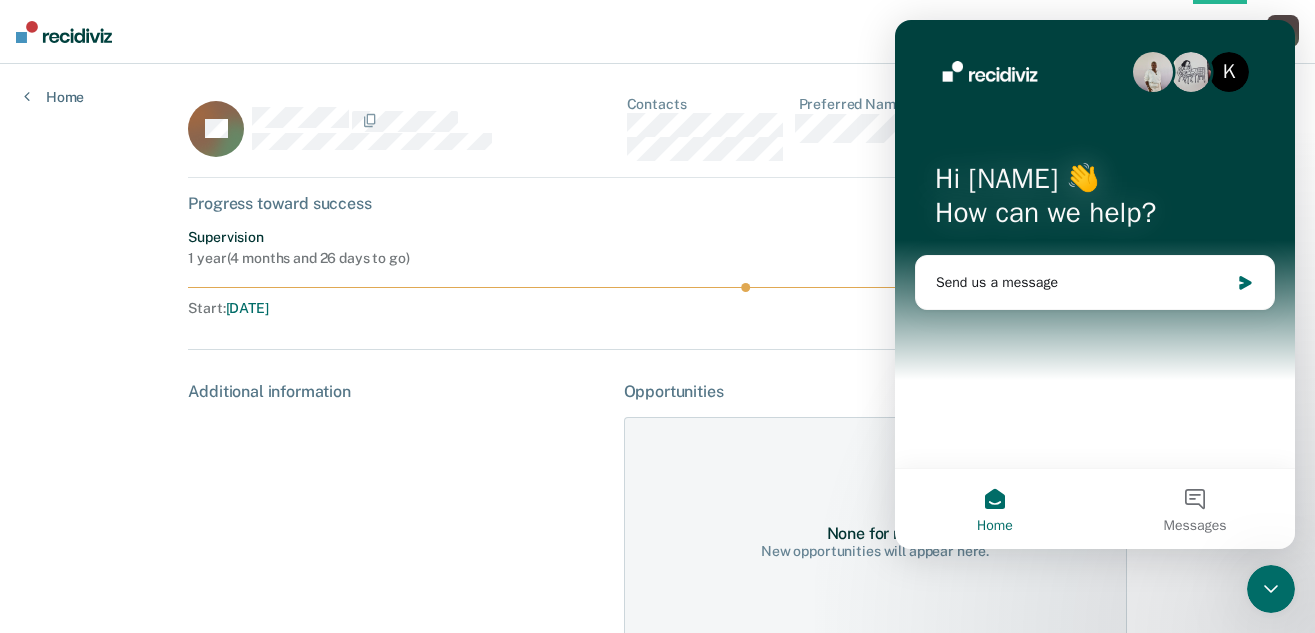click on "Supervision 1 year ( [DURATION] to go ) Assigned to" at bounding box center (657, 248) 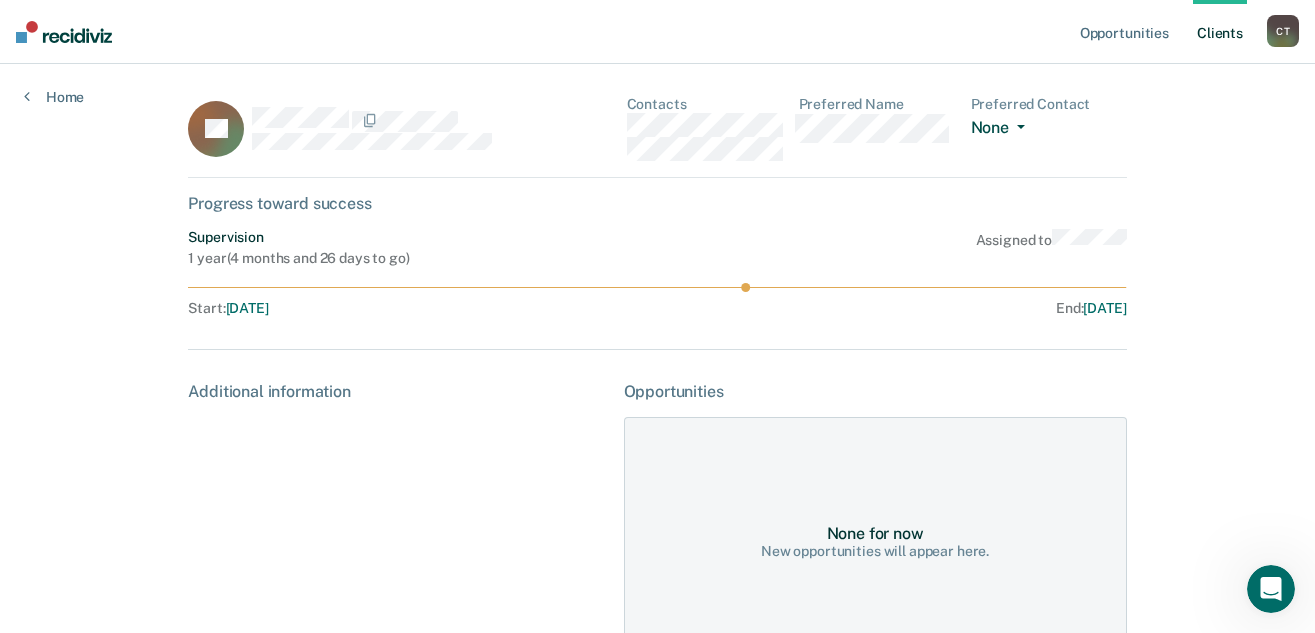 click on "None" at bounding box center (1002, 129) 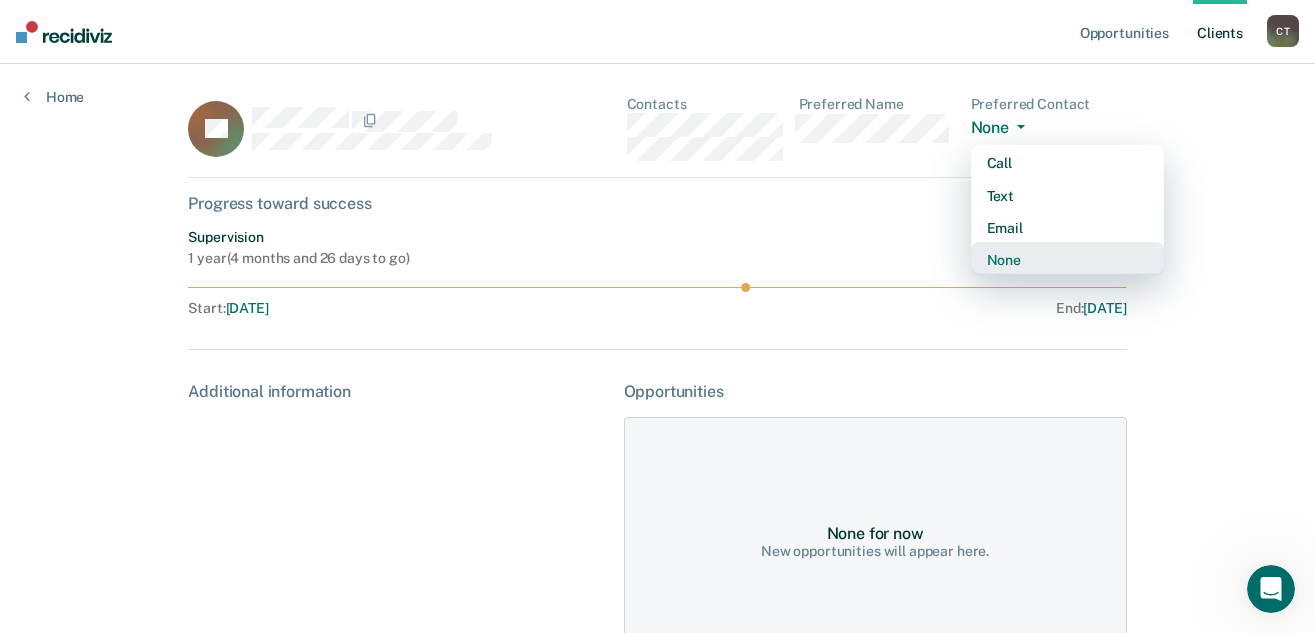 click on "None" at bounding box center (1067, 260) 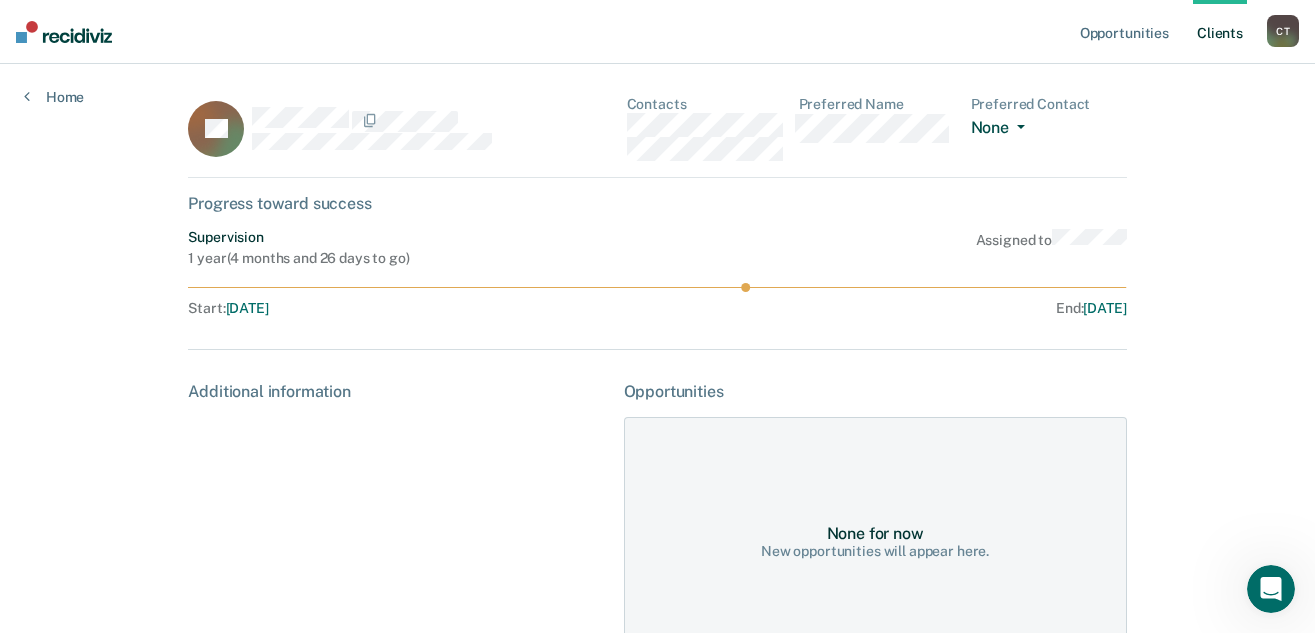 scroll, scrollTop: 138, scrollLeft: 0, axis: vertical 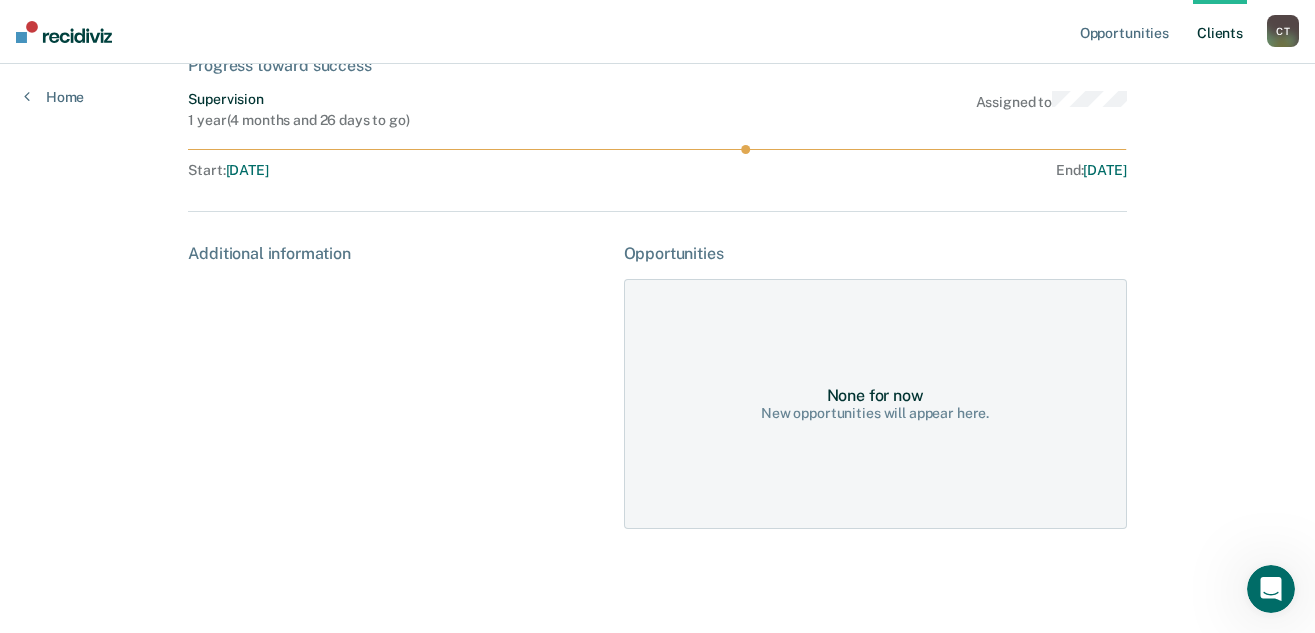 click on "None for now" at bounding box center (875, 395) 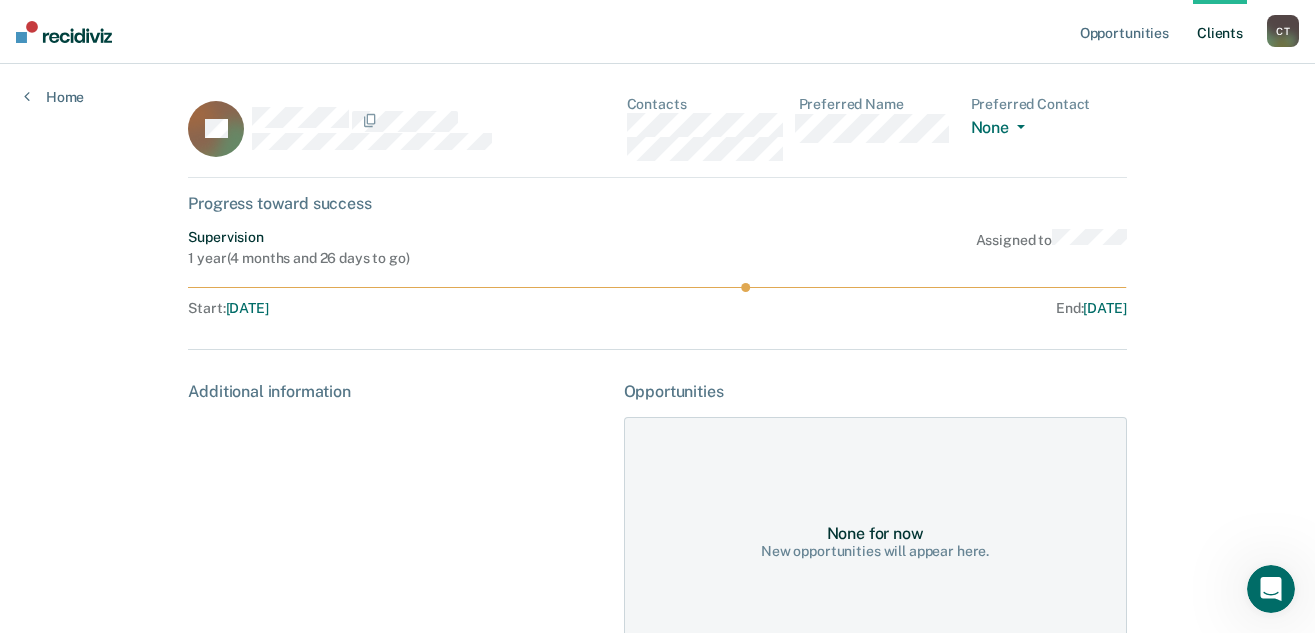 click 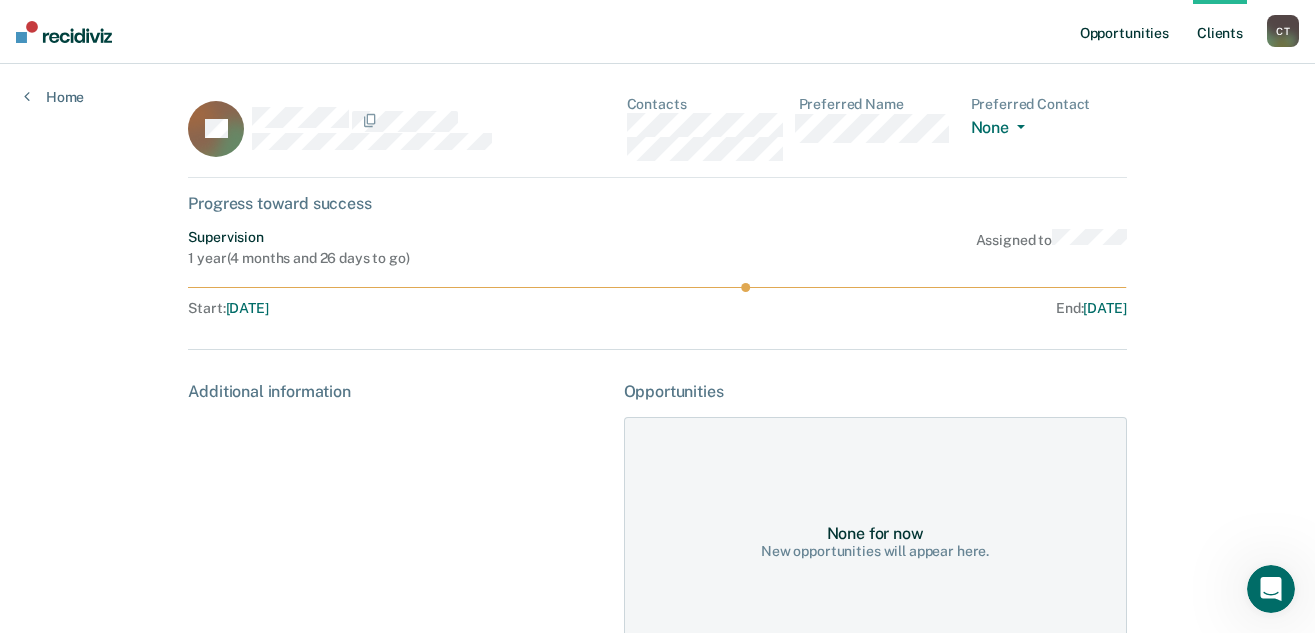 click on "Opportunities" at bounding box center [1124, 32] 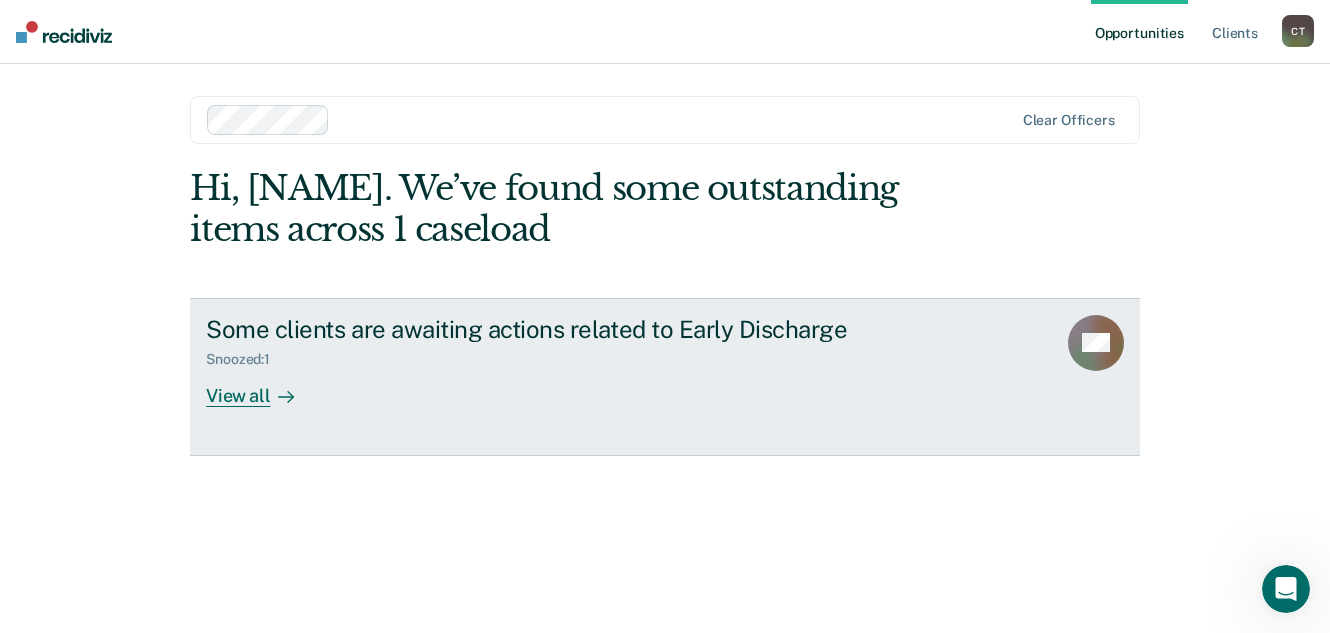 click at bounding box center [282, 395] 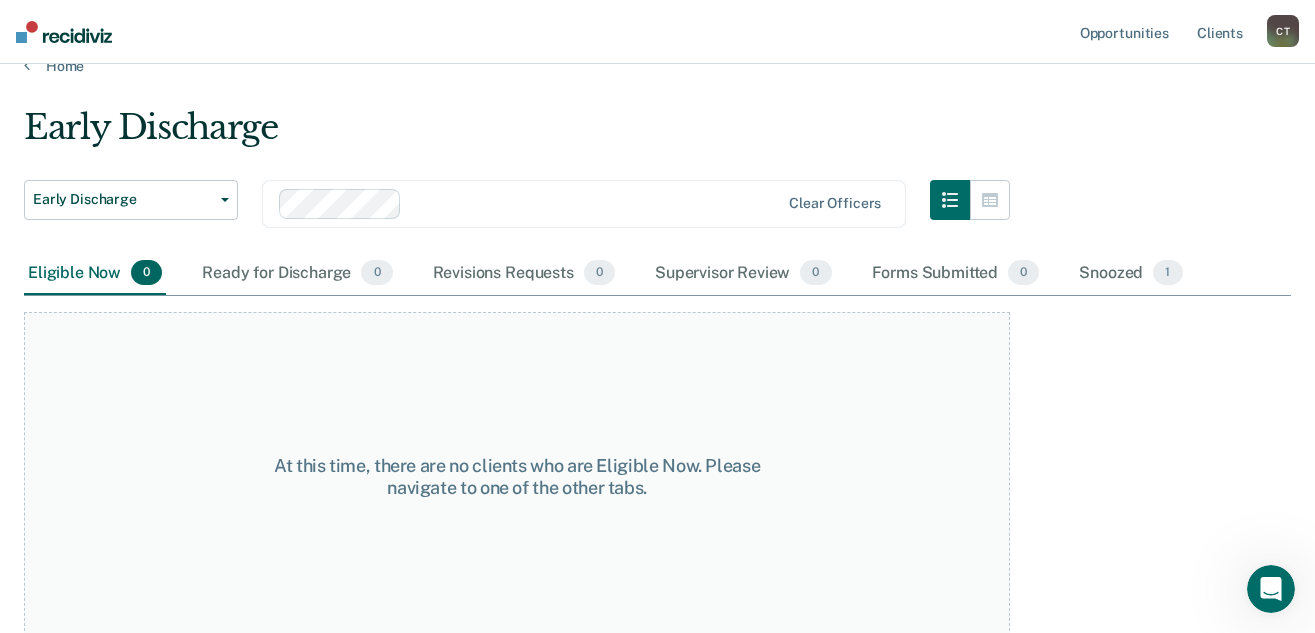 scroll, scrollTop: 39, scrollLeft: 0, axis: vertical 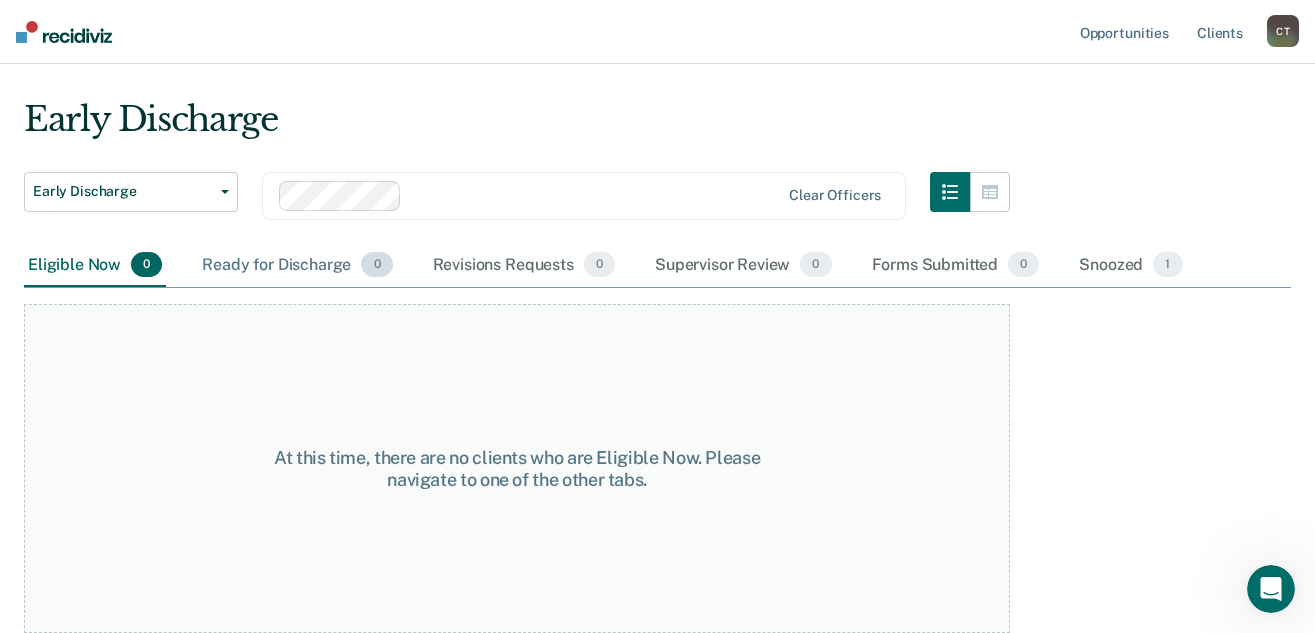 click on "Ready for Discharge 0" at bounding box center [297, 266] 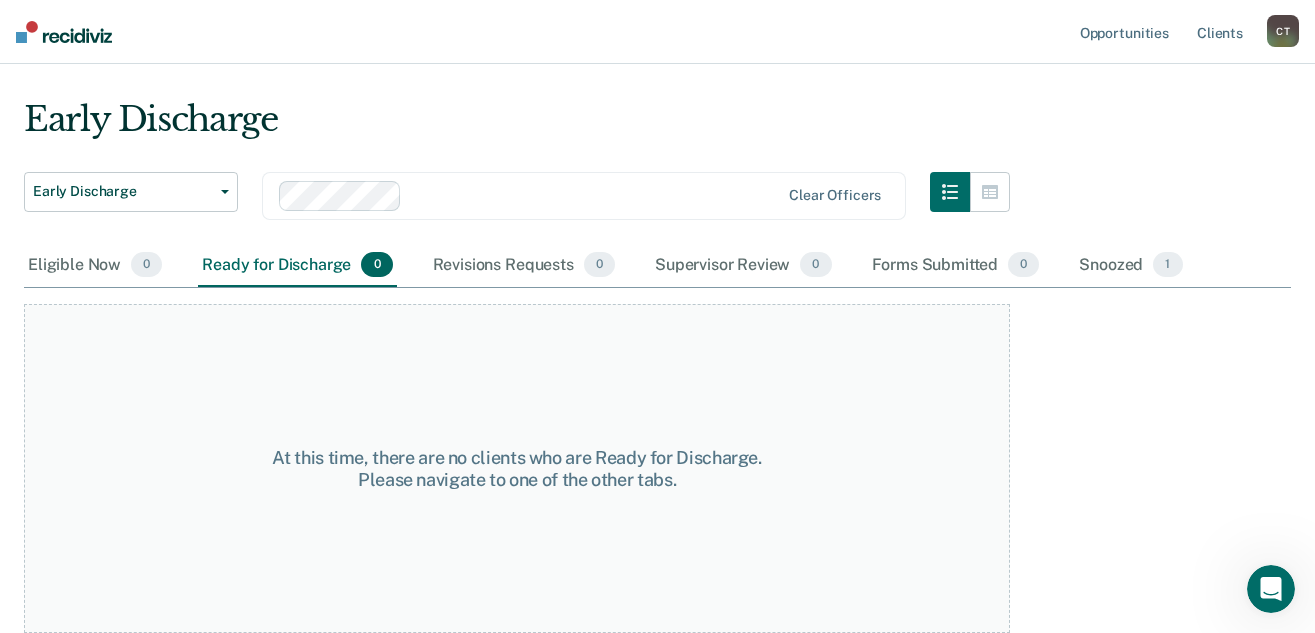 scroll, scrollTop: 0, scrollLeft: 0, axis: both 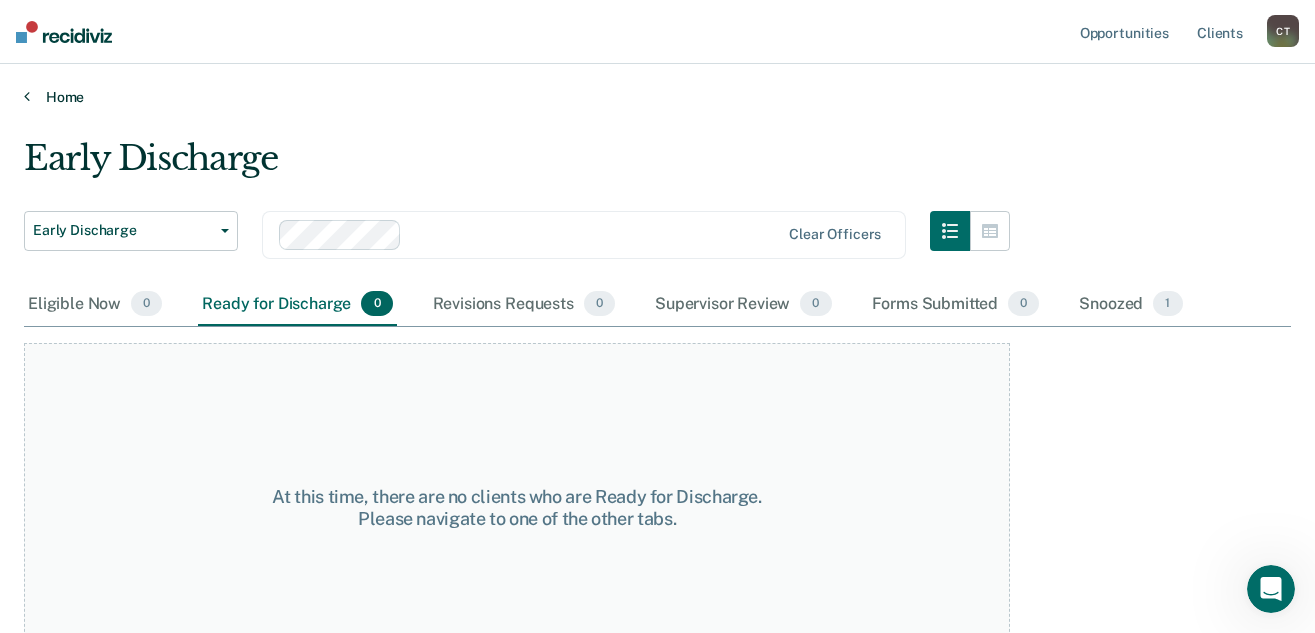 click on "Home" at bounding box center (657, 97) 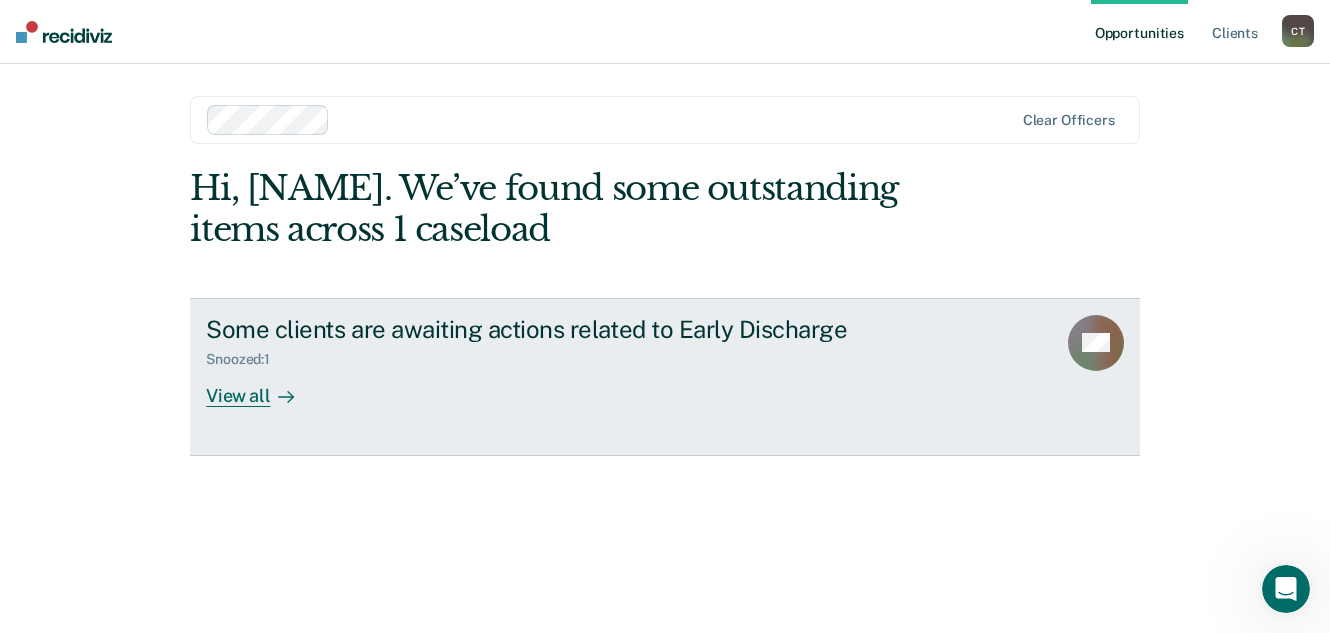 click on "View all" at bounding box center (262, 387) 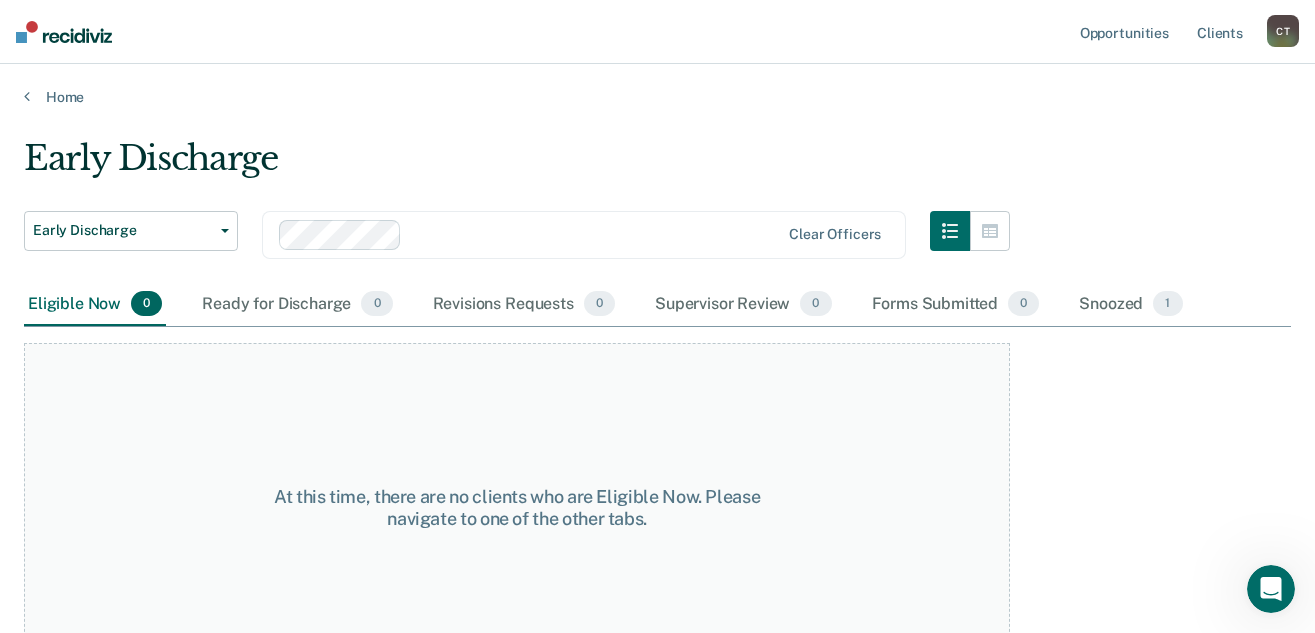 scroll, scrollTop: 39, scrollLeft: 0, axis: vertical 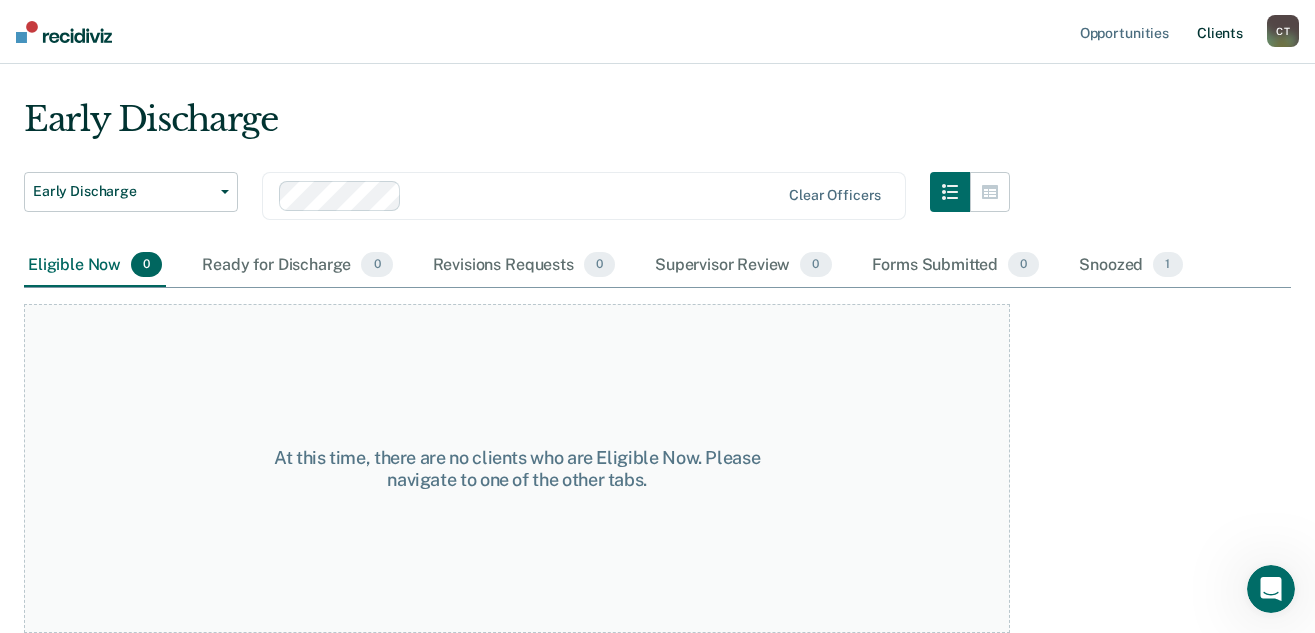click on "Client s" at bounding box center [1220, 32] 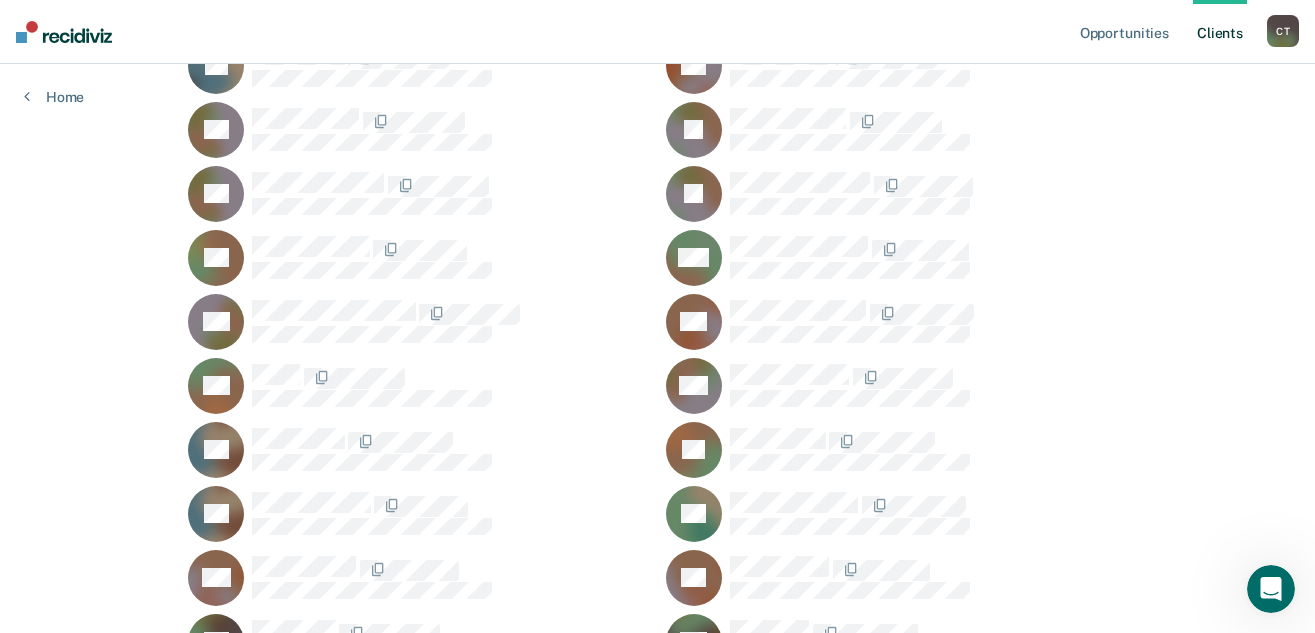 scroll, scrollTop: 265, scrollLeft: 0, axis: vertical 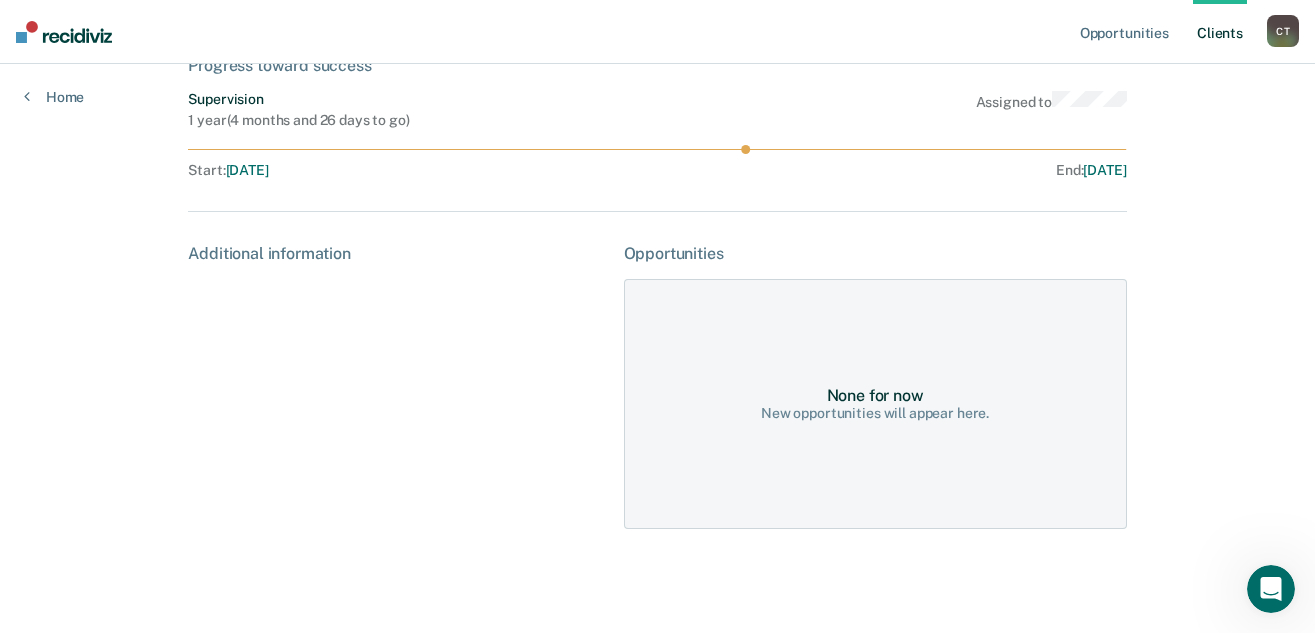 click at bounding box center [1271, 589] 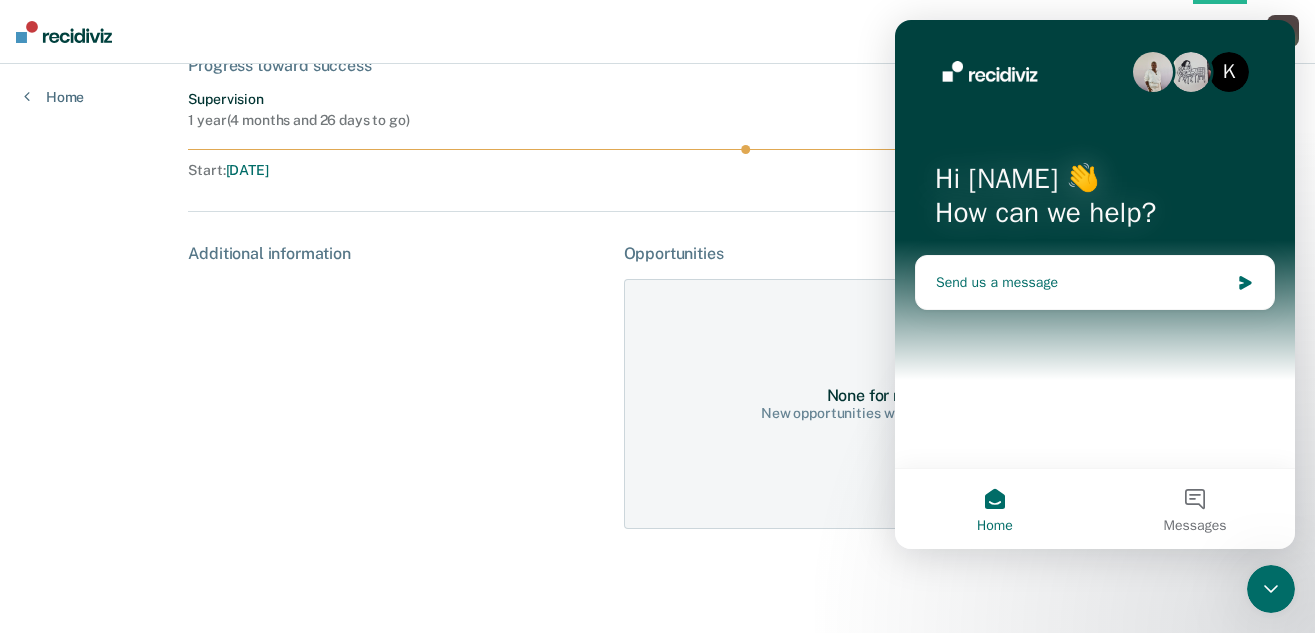 click on "Send us a message" at bounding box center (1082, 282) 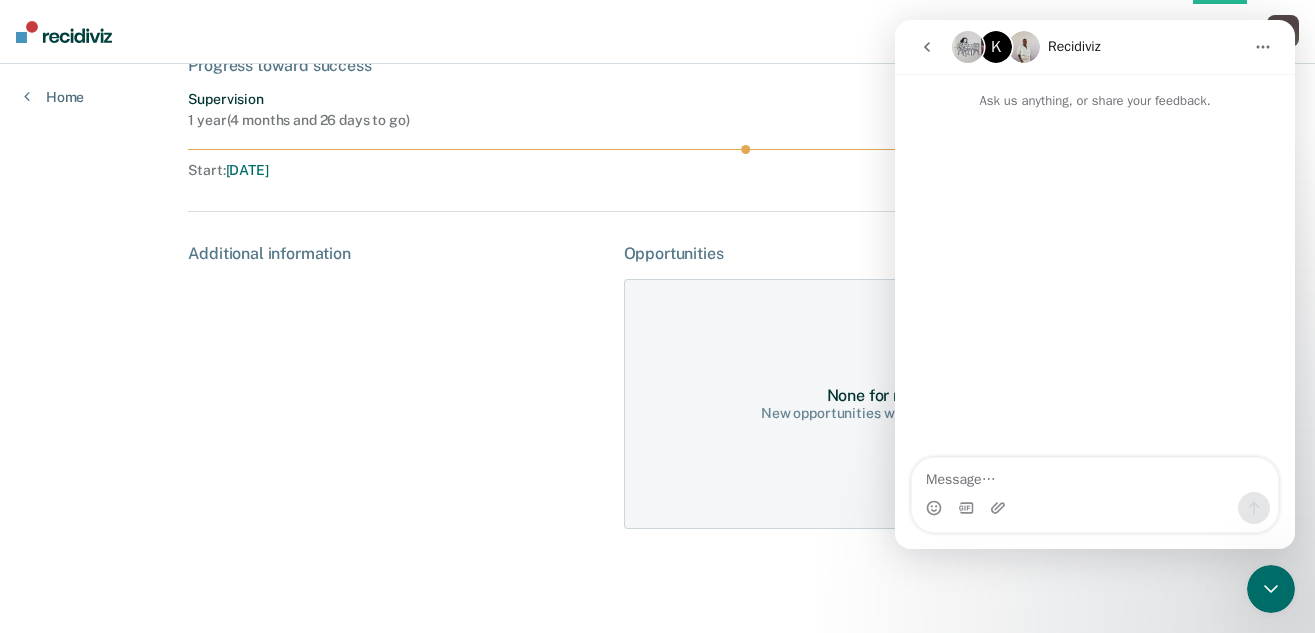 click at bounding box center (1095, 475) 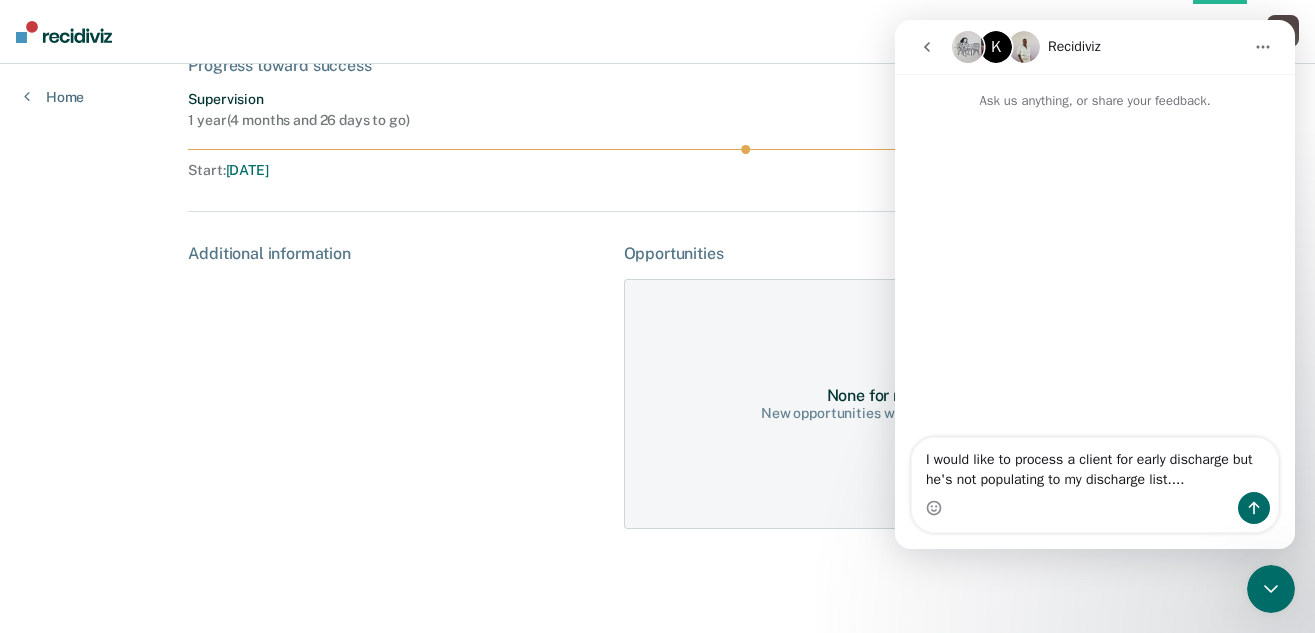 type on "I would like to process a client for early discharge but he's not populating to my discharge list....." 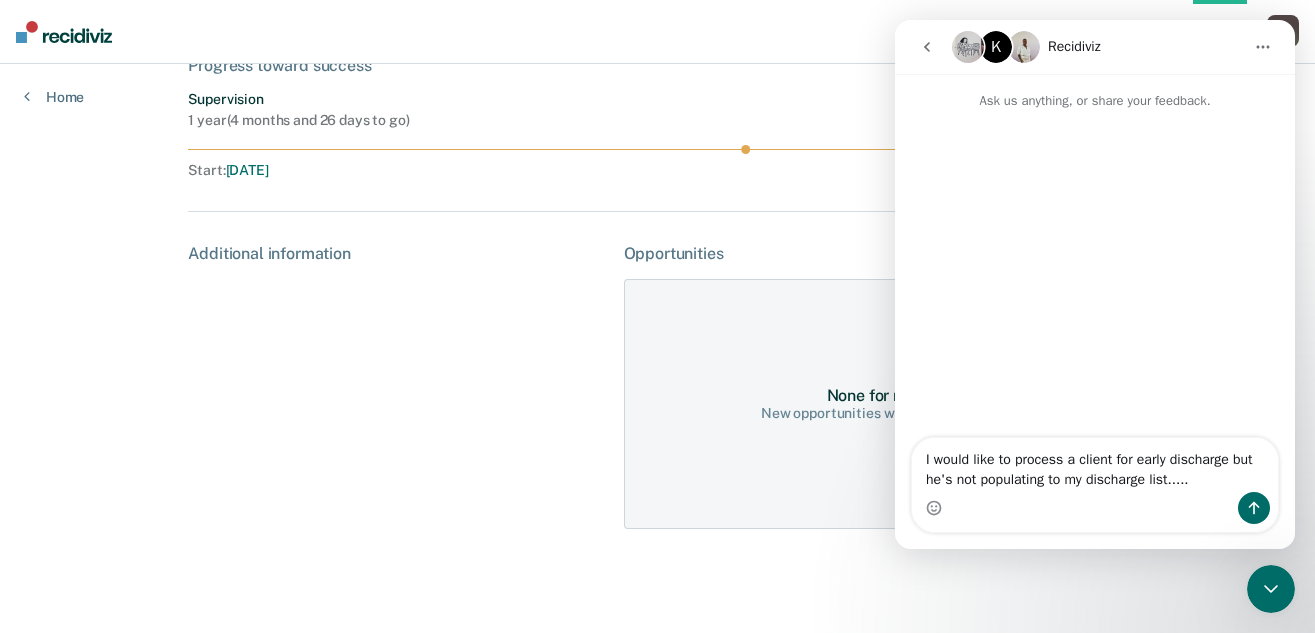 type 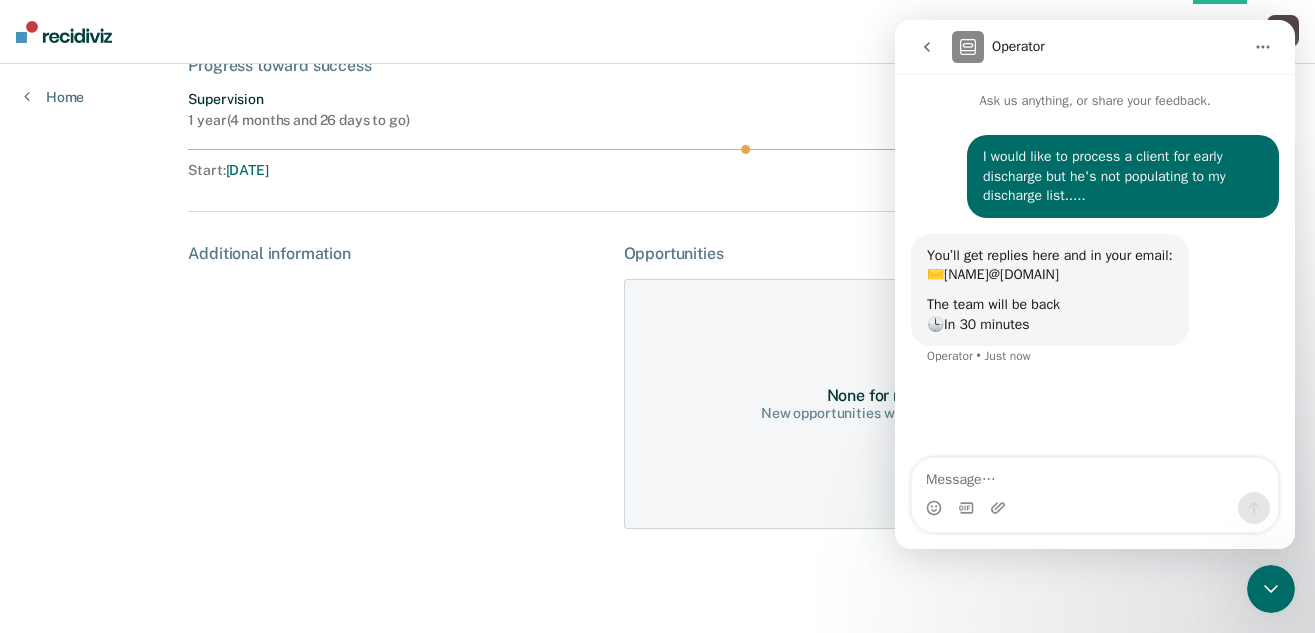 click on "Additional information" at bounding box center (397, 386) 